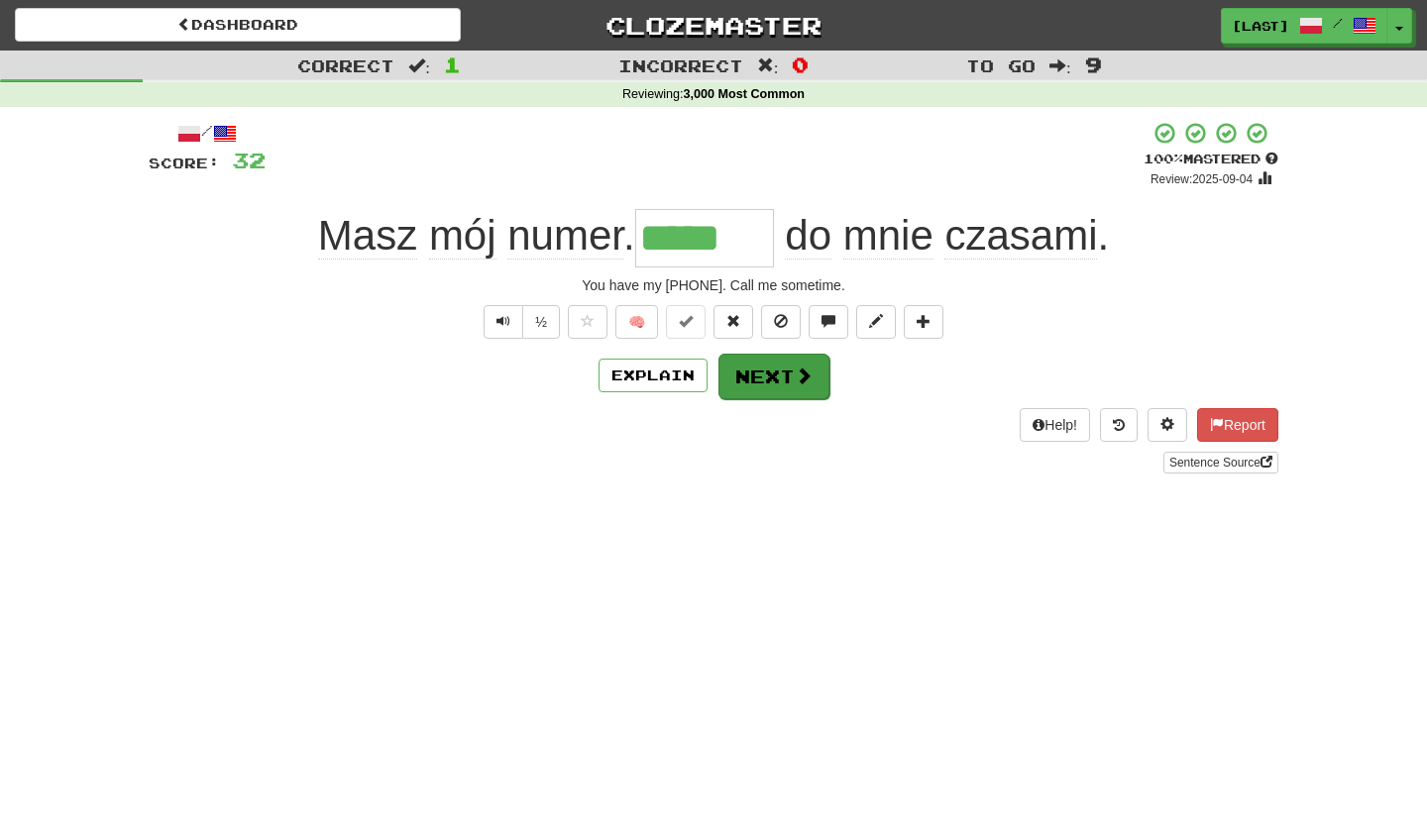 scroll, scrollTop: 0, scrollLeft: 0, axis: both 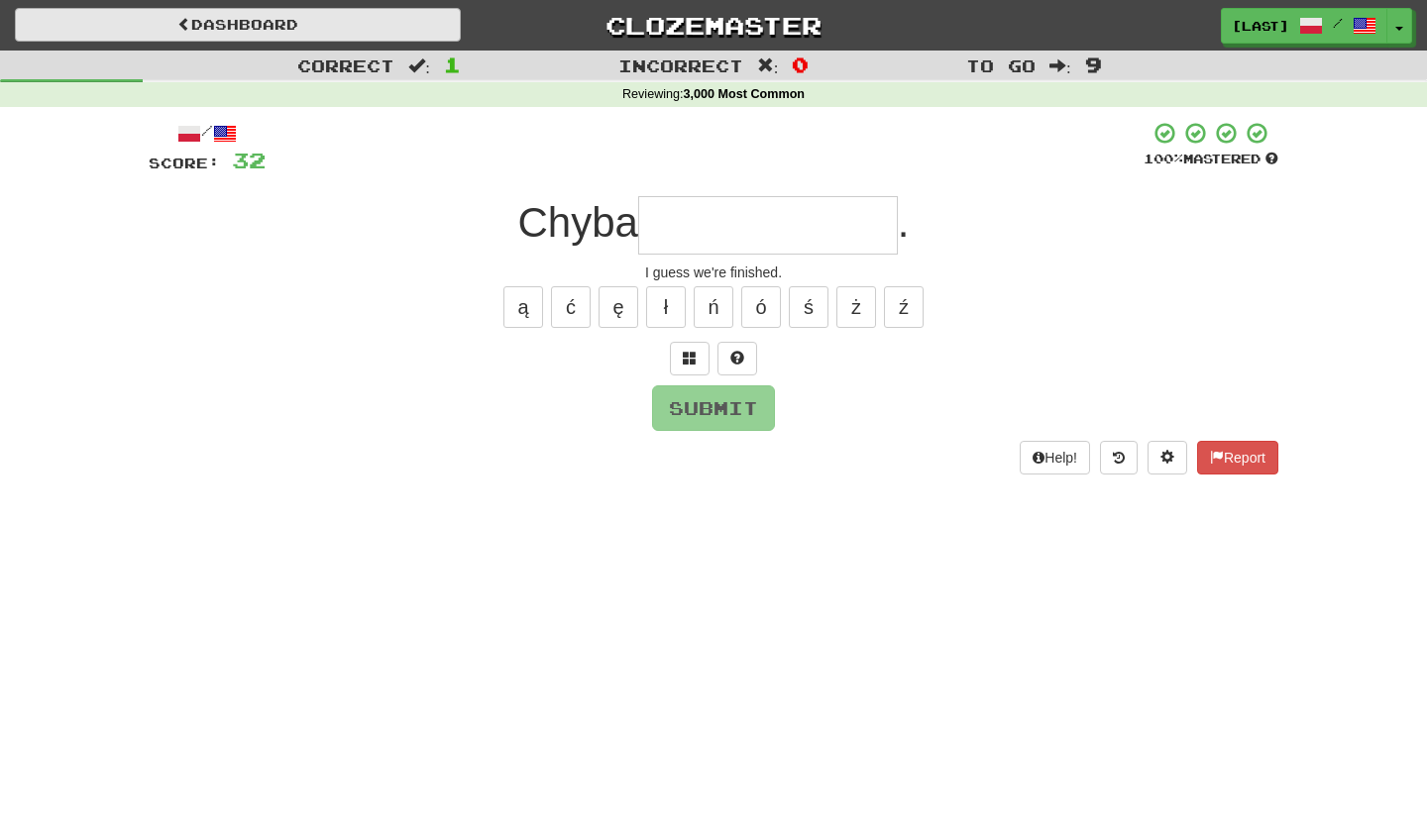 click on "Dashboard" at bounding box center (238, 25) 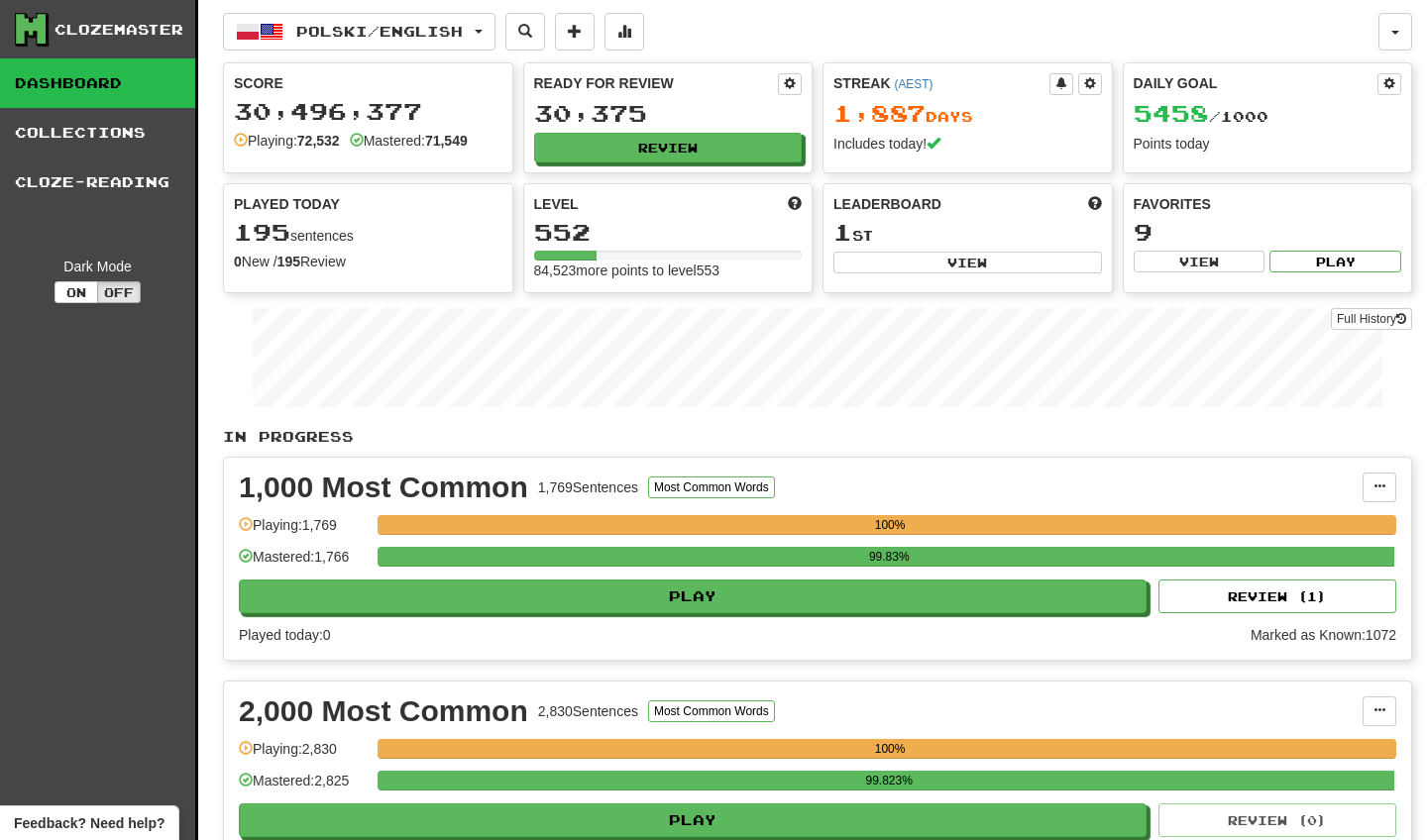 scroll, scrollTop: 0, scrollLeft: 0, axis: both 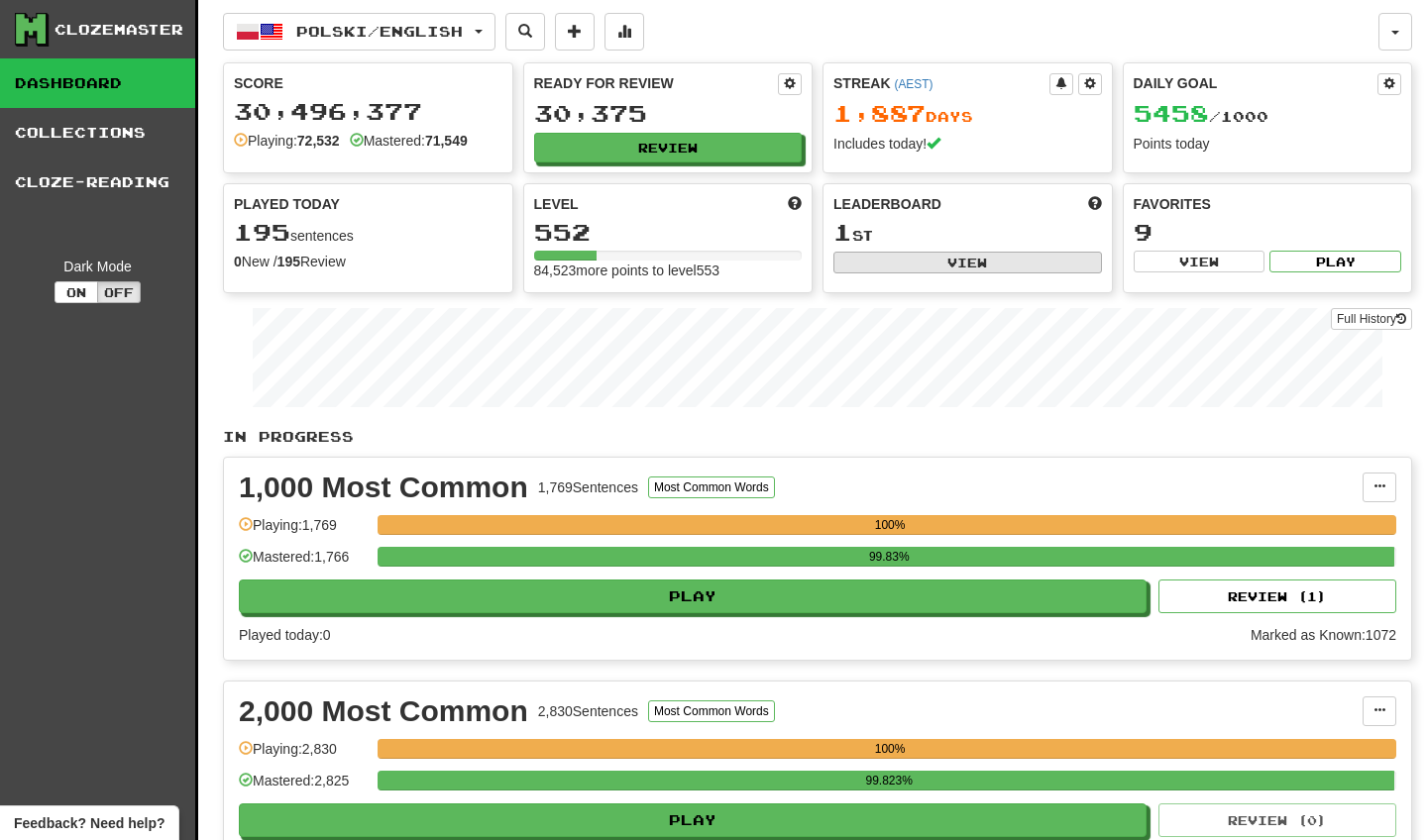 click on "View" at bounding box center (967, 262) 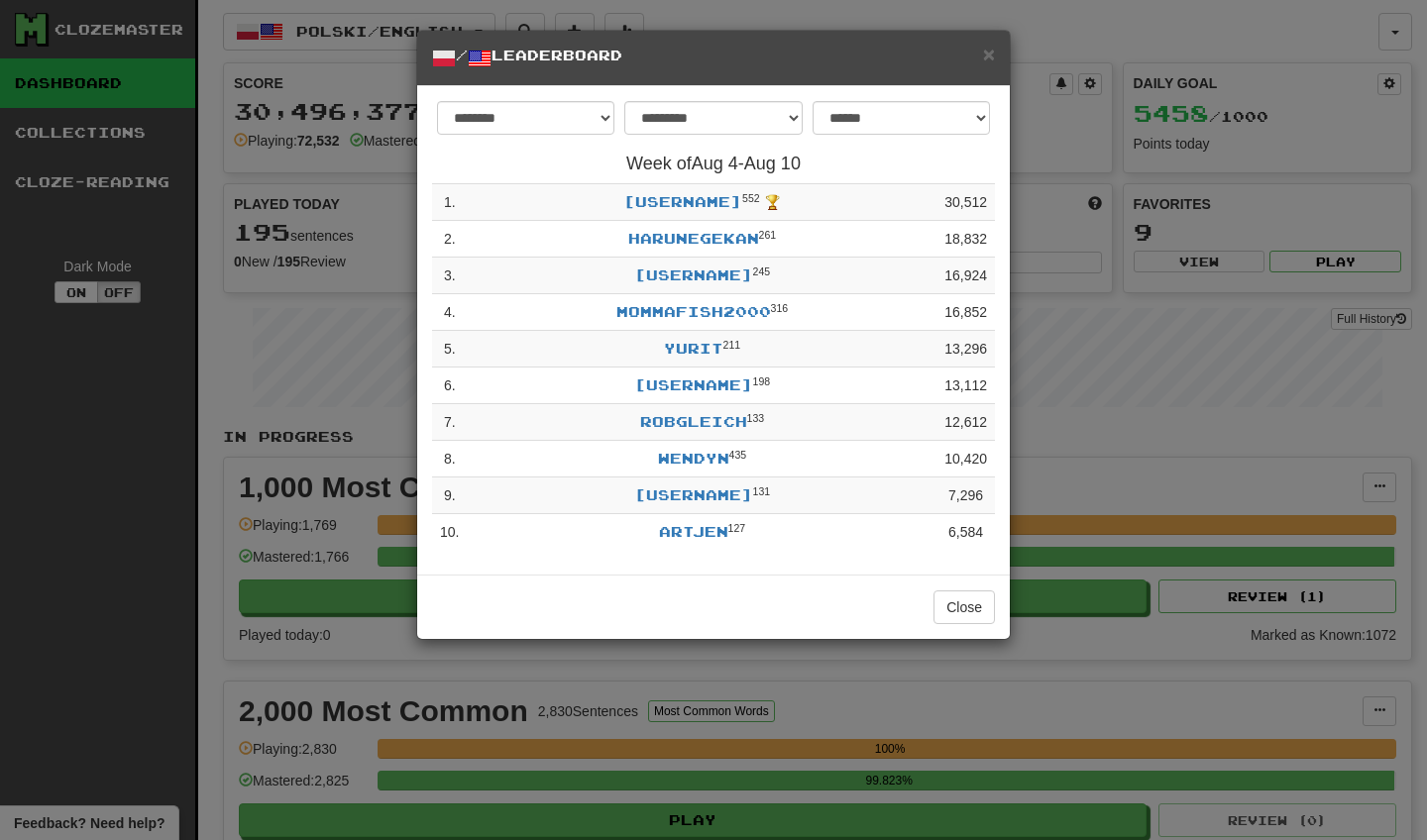 click on "**********" at bounding box center [714, 420] 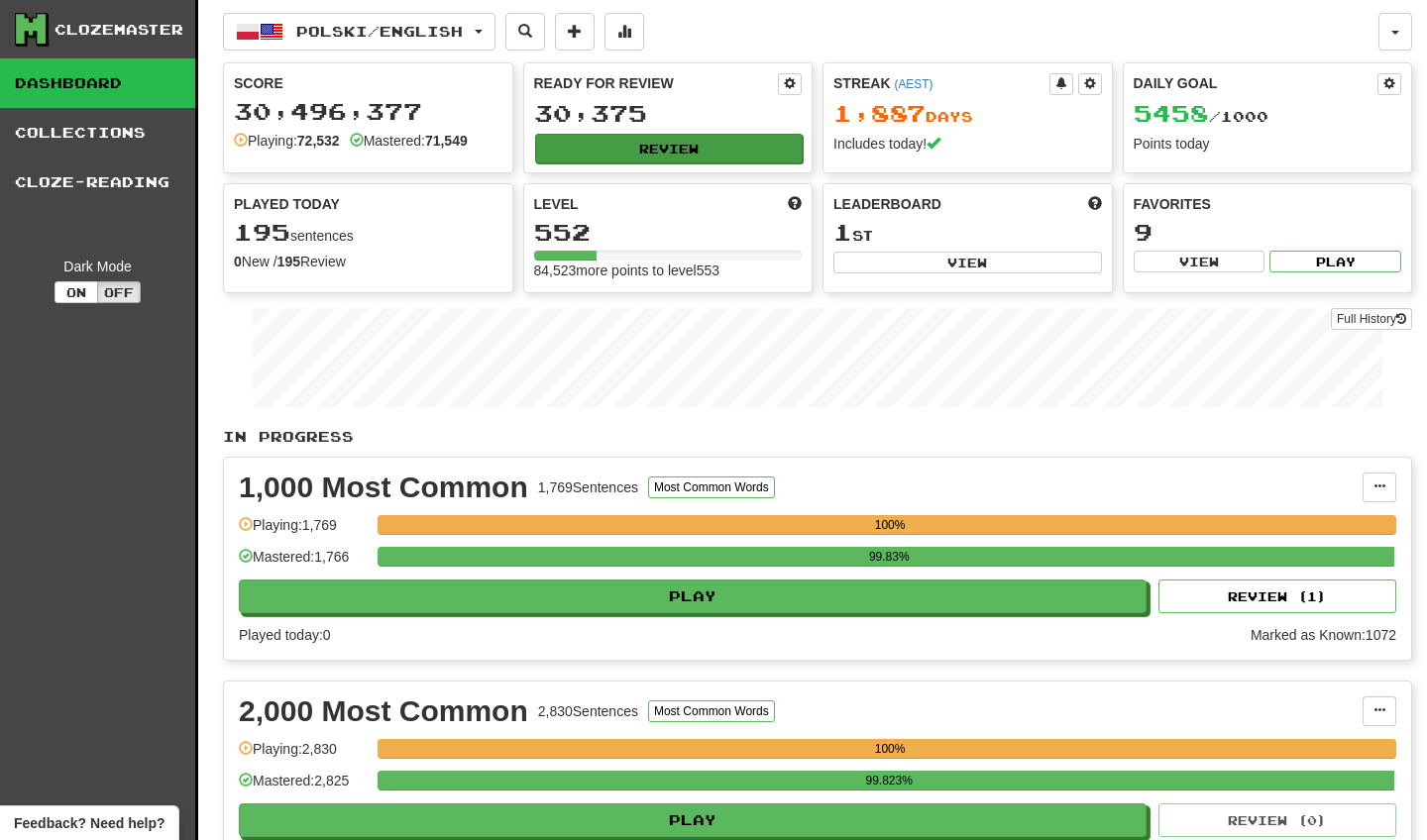 click on "Review" at bounding box center [669, 149] 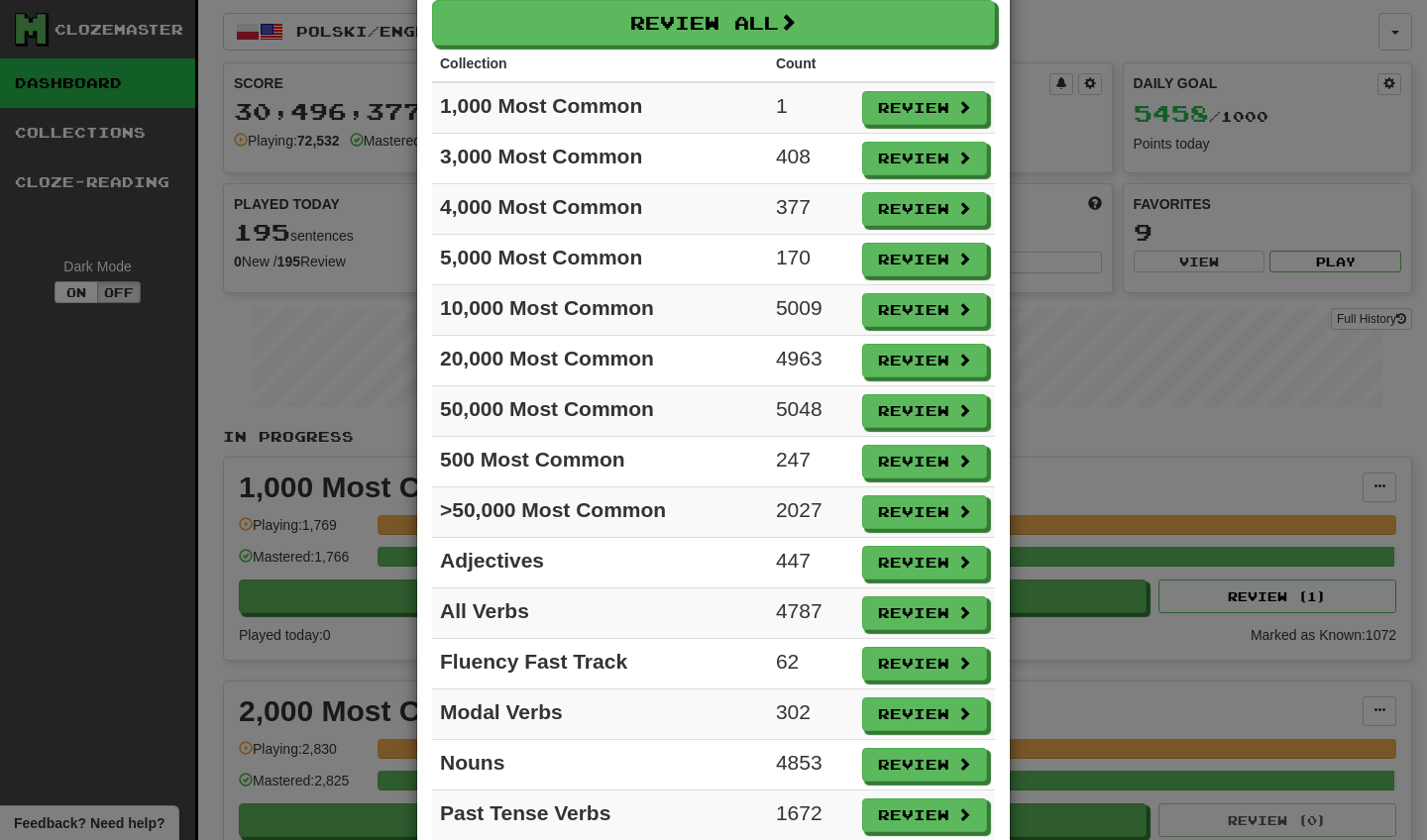 scroll, scrollTop: 143, scrollLeft: 0, axis: vertical 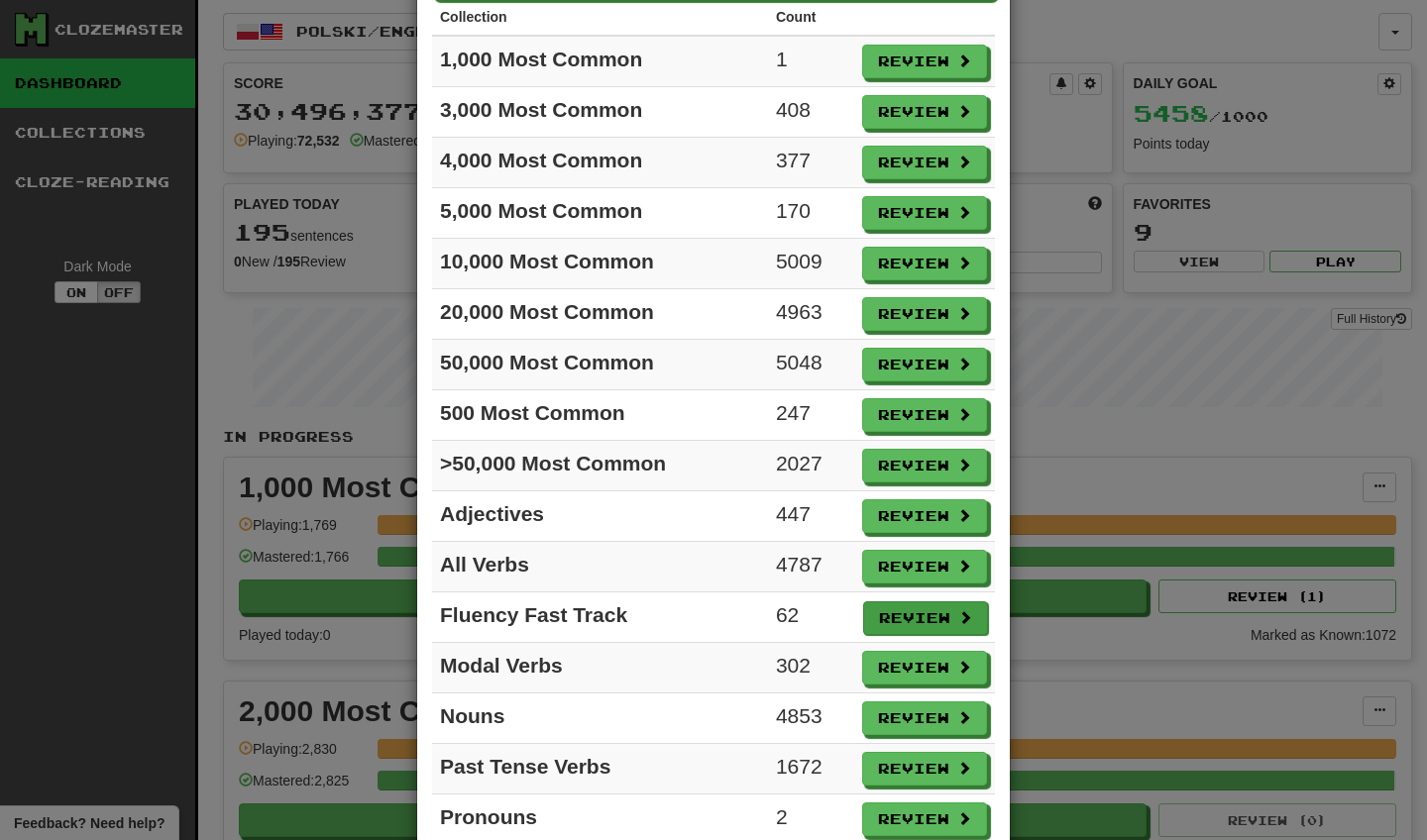 click on "Review" at bounding box center (926, 618) 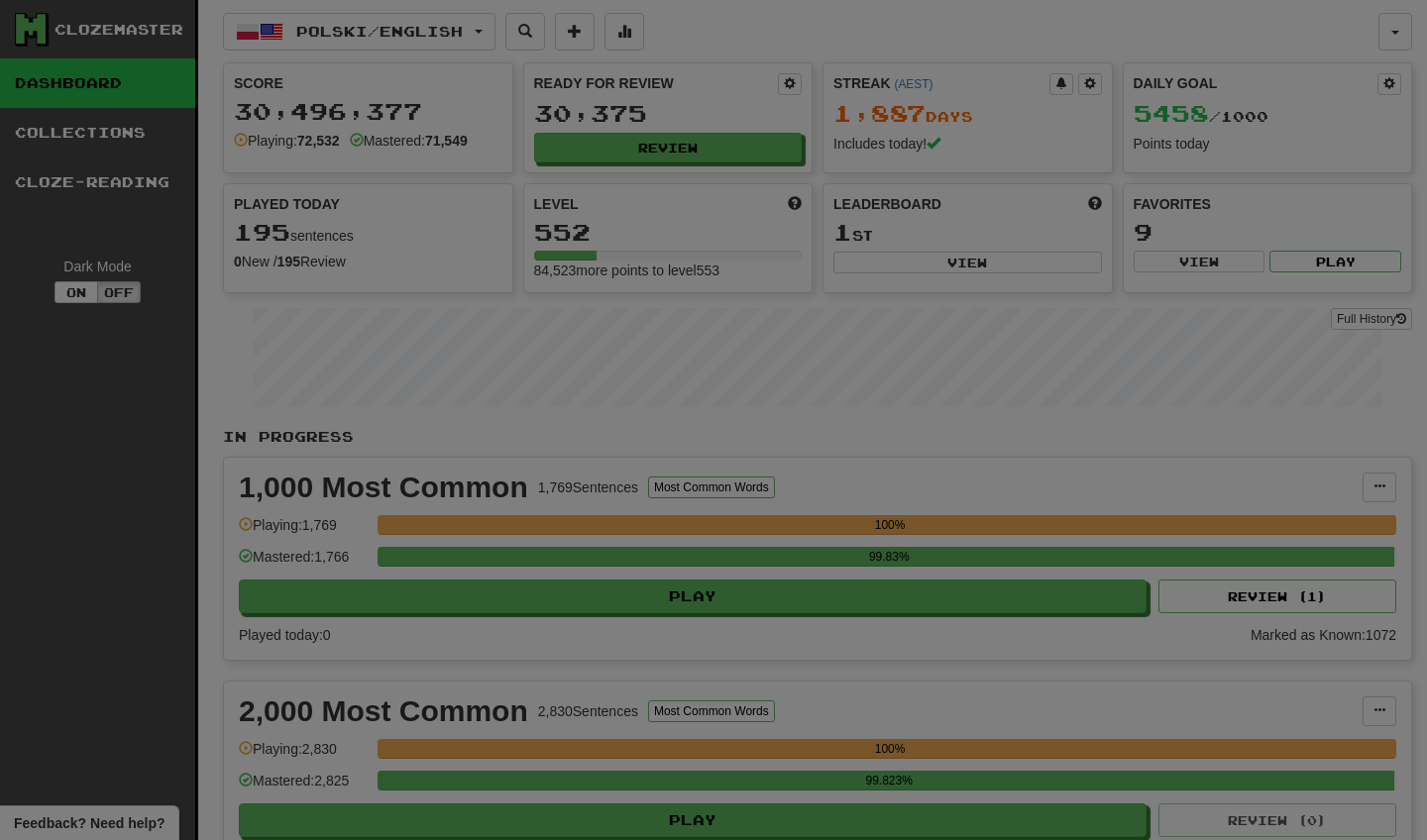 select on "**" 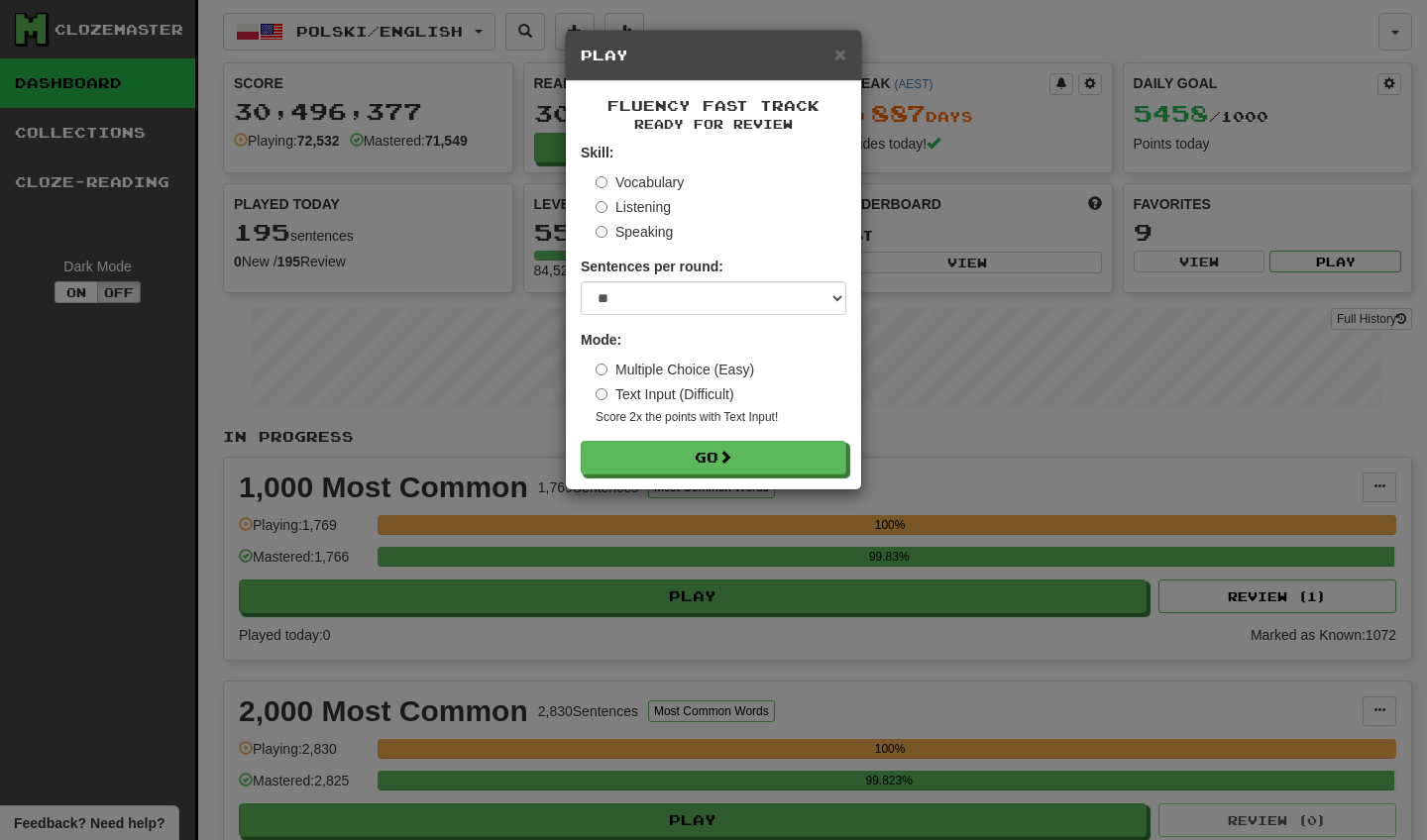 click on "Fluency Fast Track Ready for Review Skill: Vocabulary Listening Speaking Sentences per round: * ** ** ** ** ** *** ******** Mode: Multiple Choice (Easy) Text Input (Difficult) Score 2x the points with Text Input ! Go" at bounding box center (714, 285) 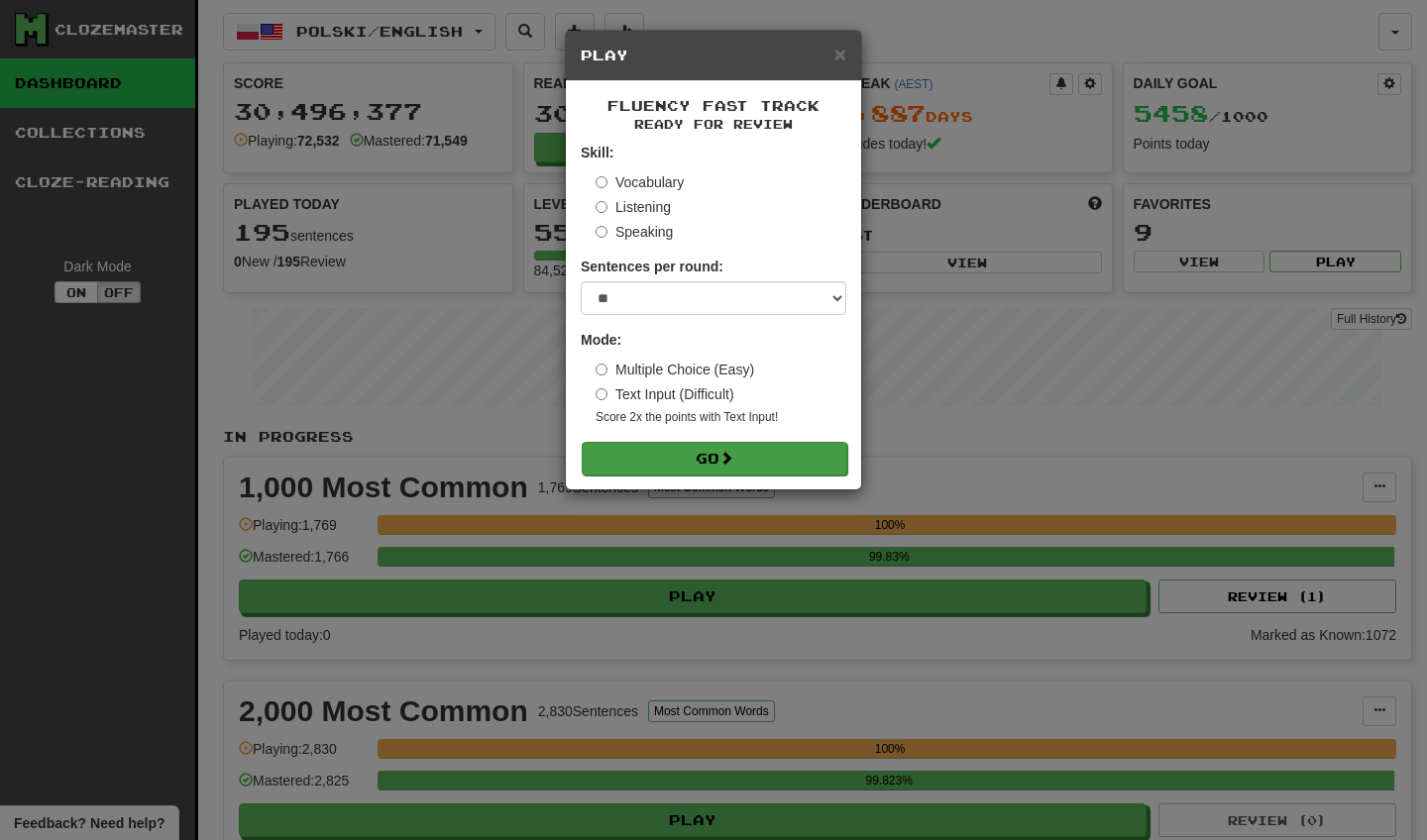 click on "Go" at bounding box center (714, 459) 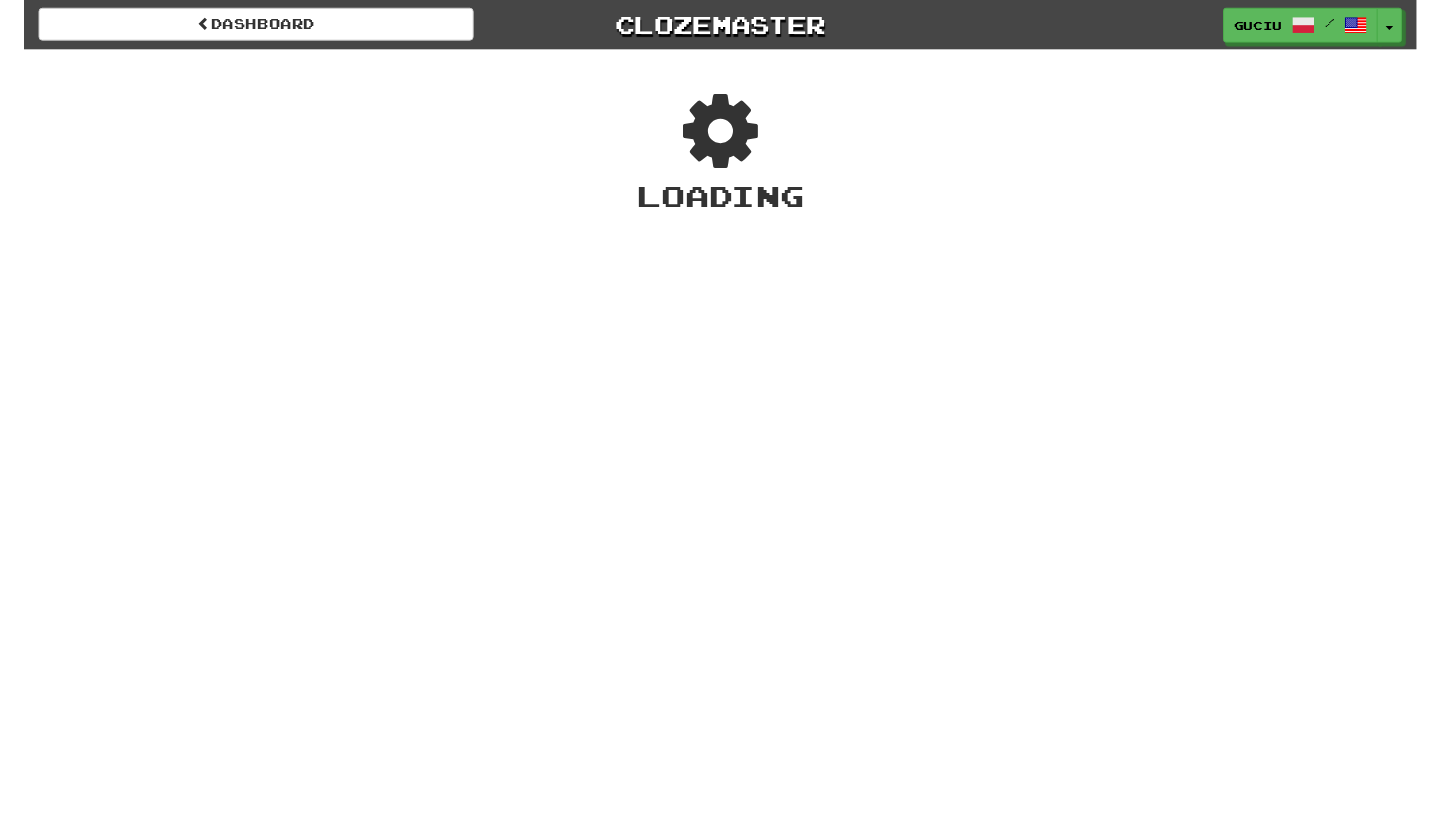 scroll, scrollTop: 0, scrollLeft: 0, axis: both 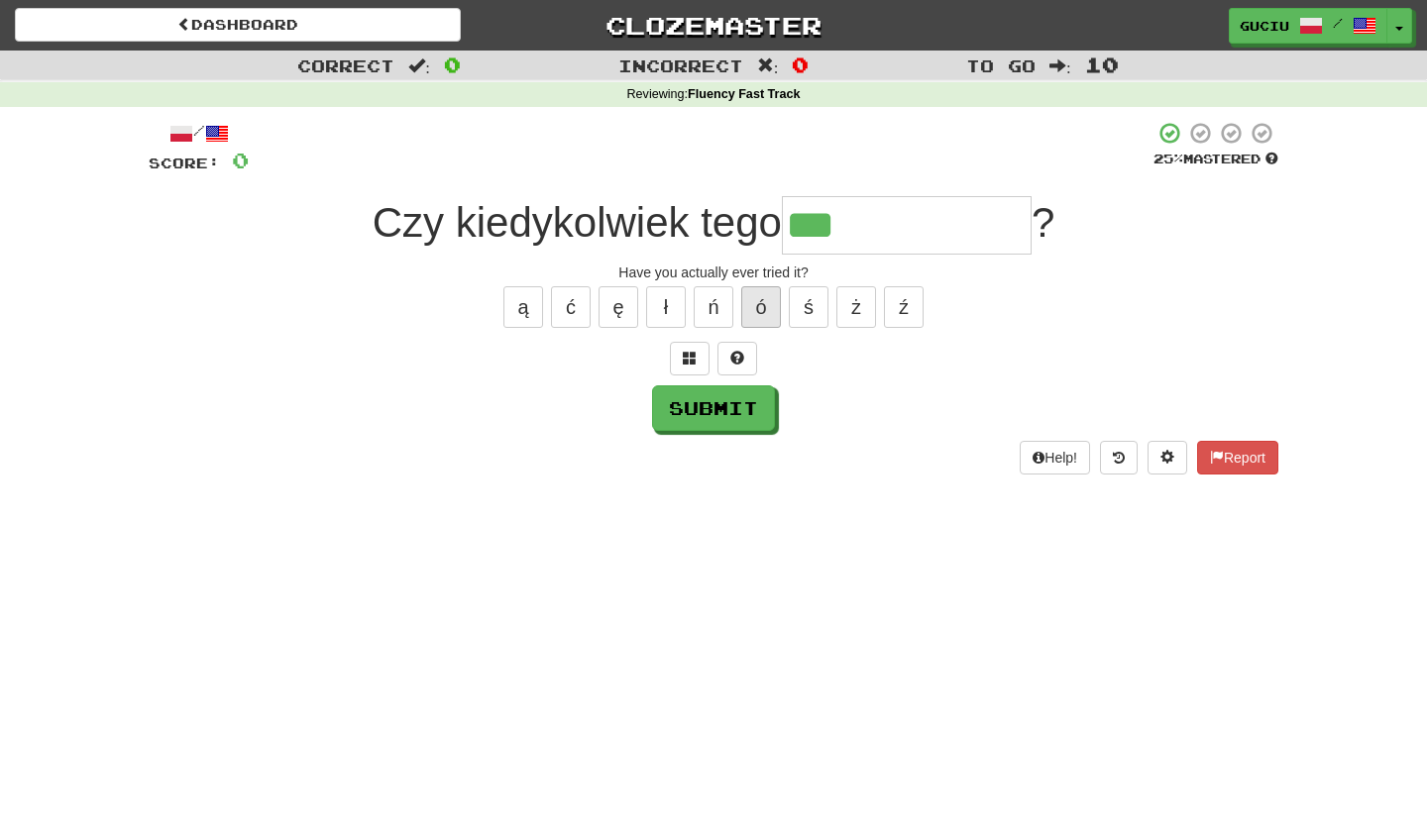 click on "ó" at bounding box center (761, 307) 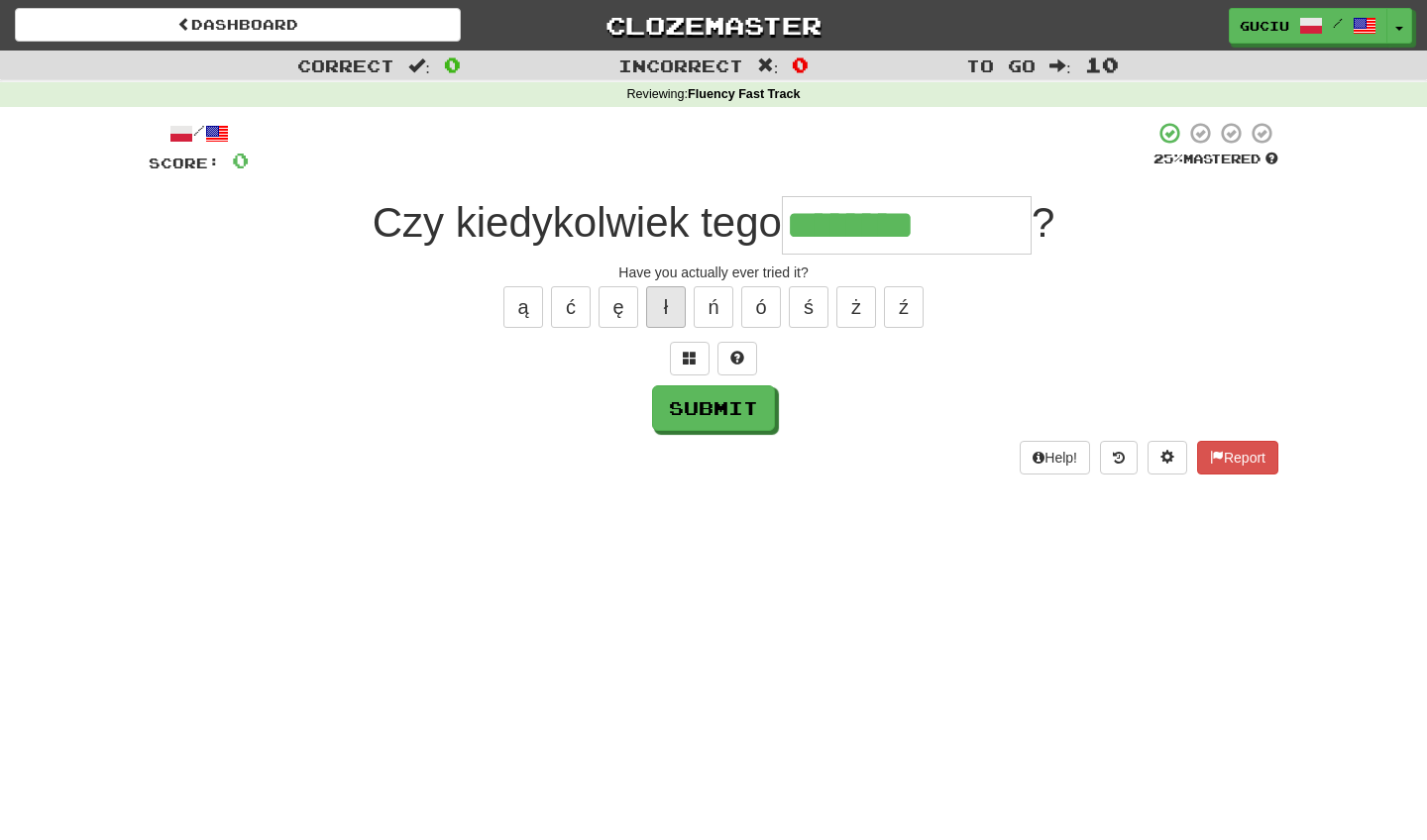 click on "ł" at bounding box center [666, 307] 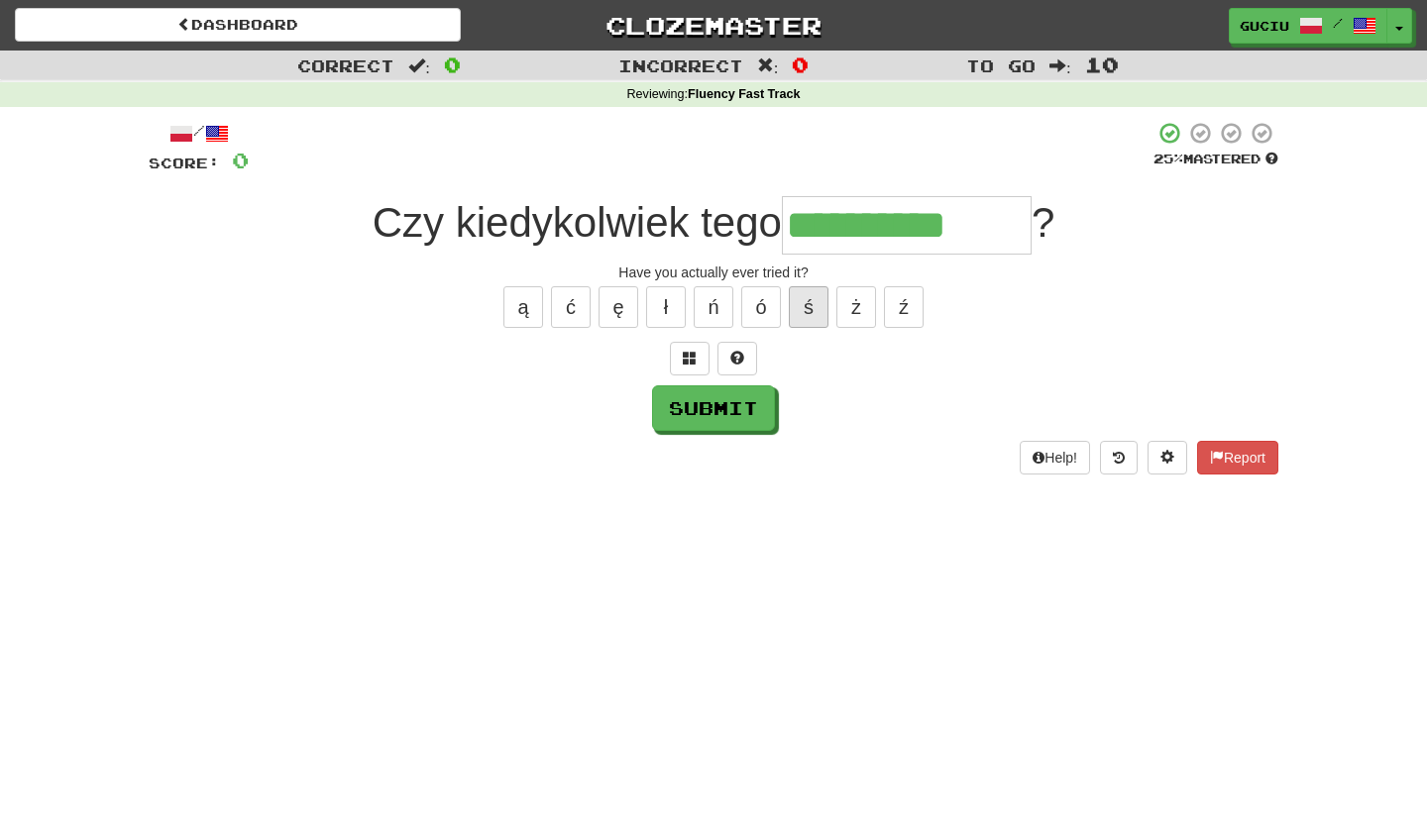 click on "ś" at bounding box center [809, 307] 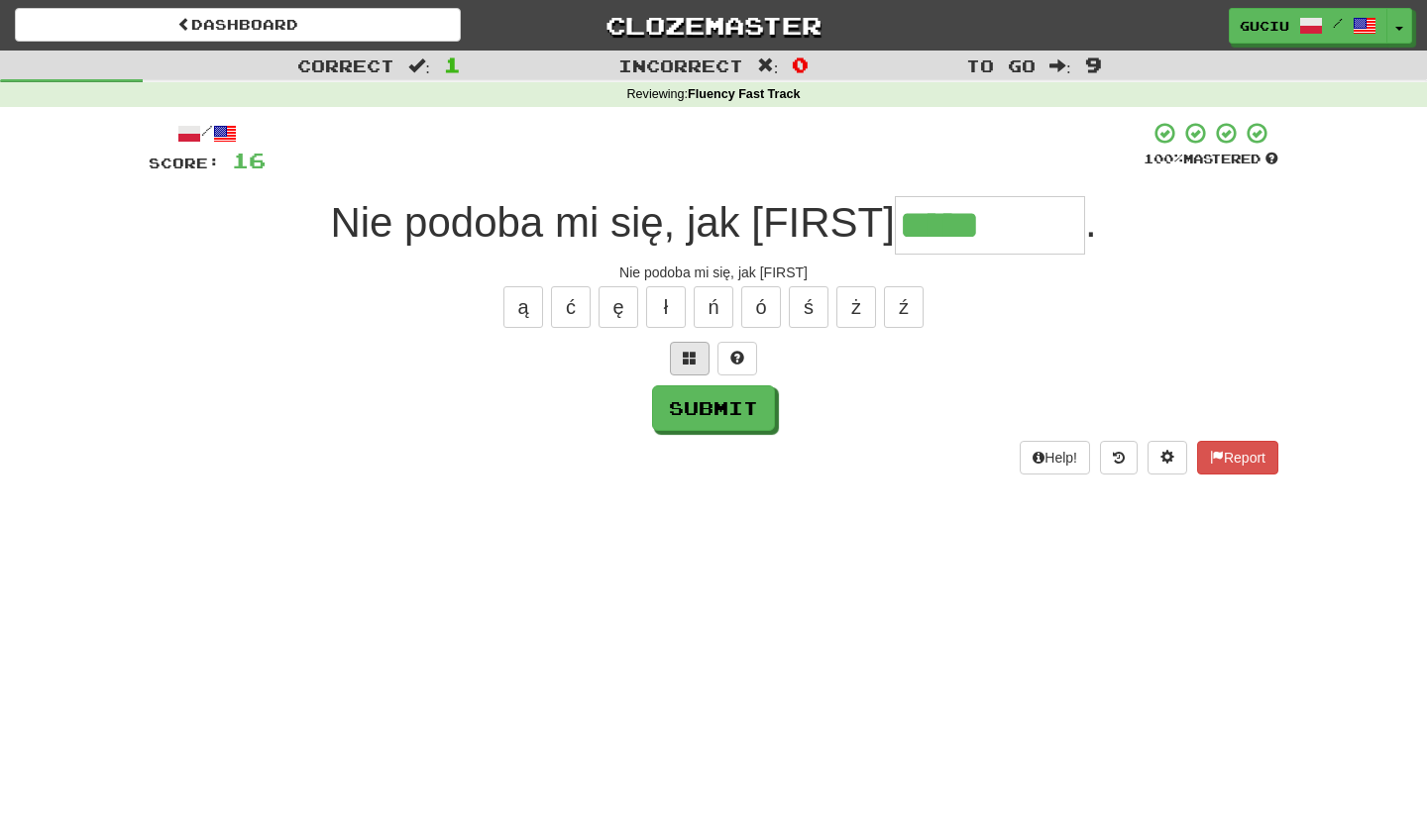 click at bounding box center [690, 359] 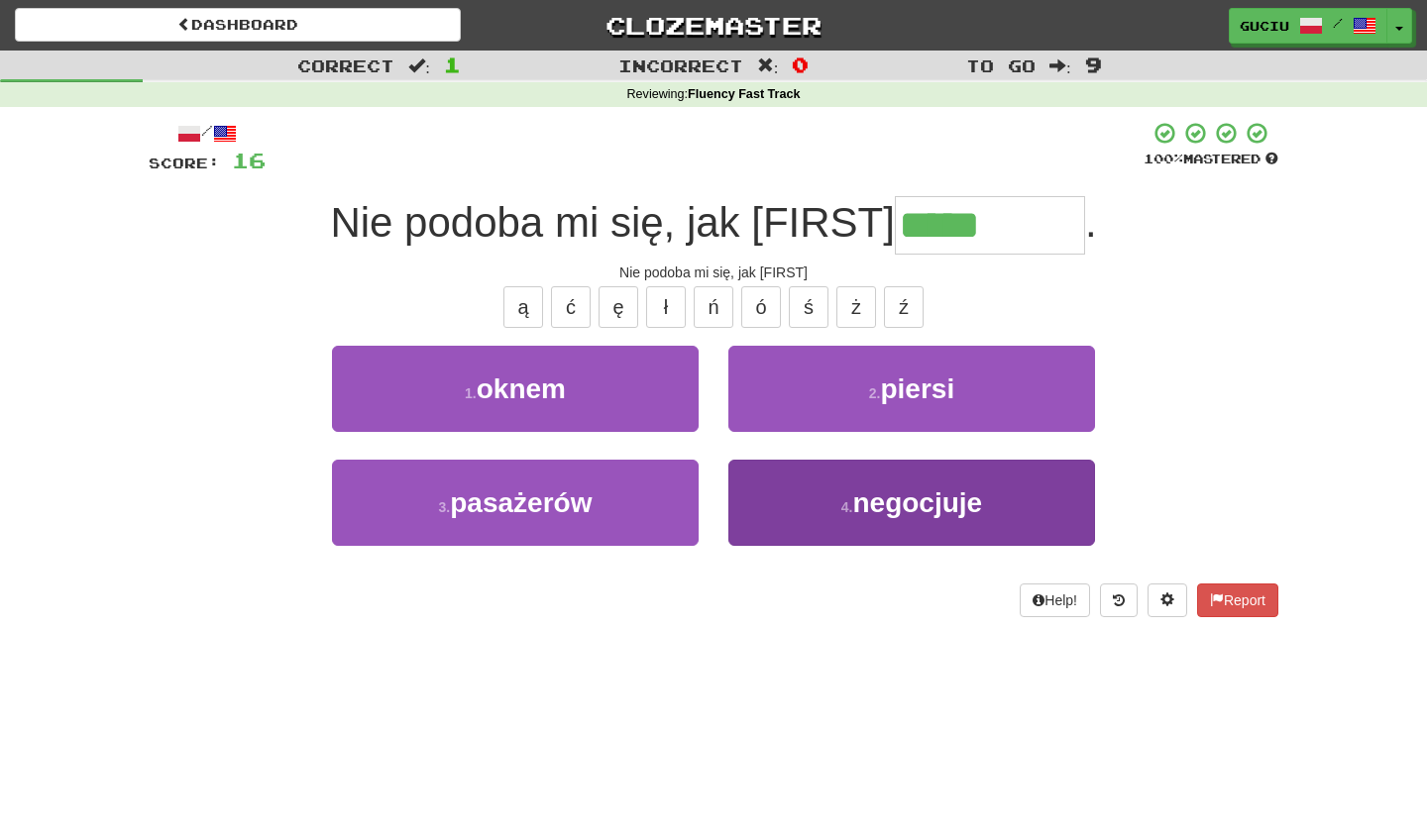 click on "4 .  negocjuje" at bounding box center (912, 502) 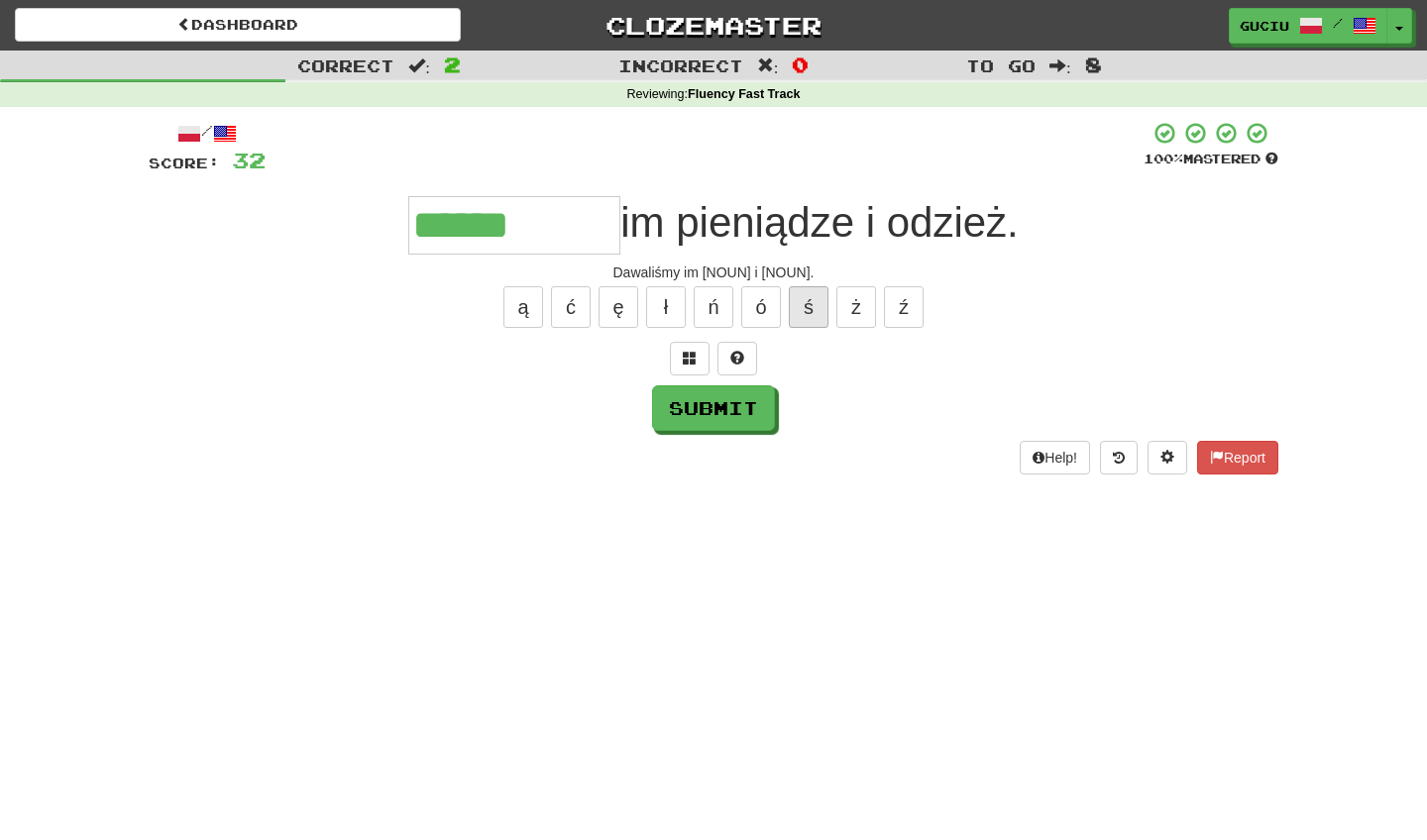 click on "ś" at bounding box center (809, 307) 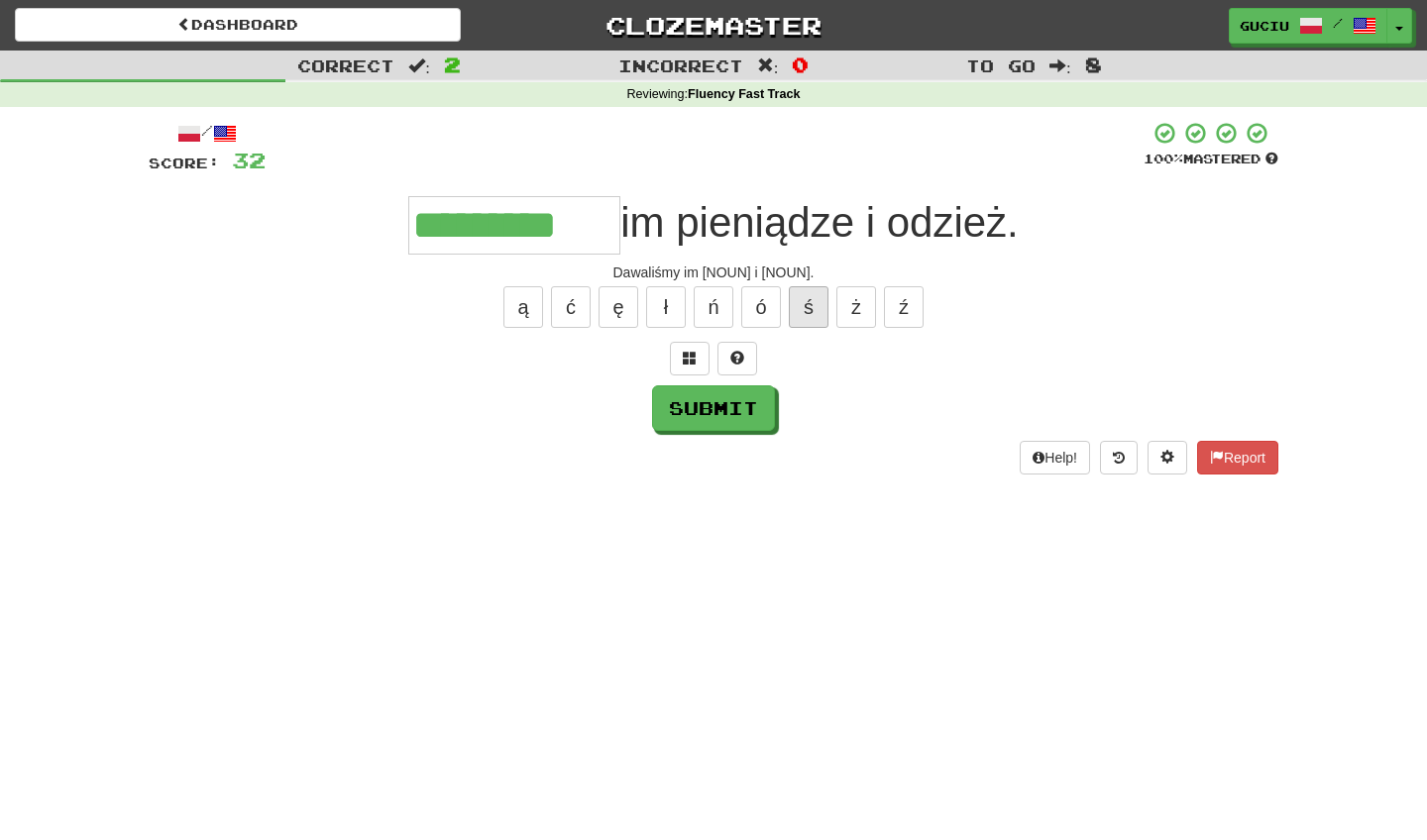 type on "*********" 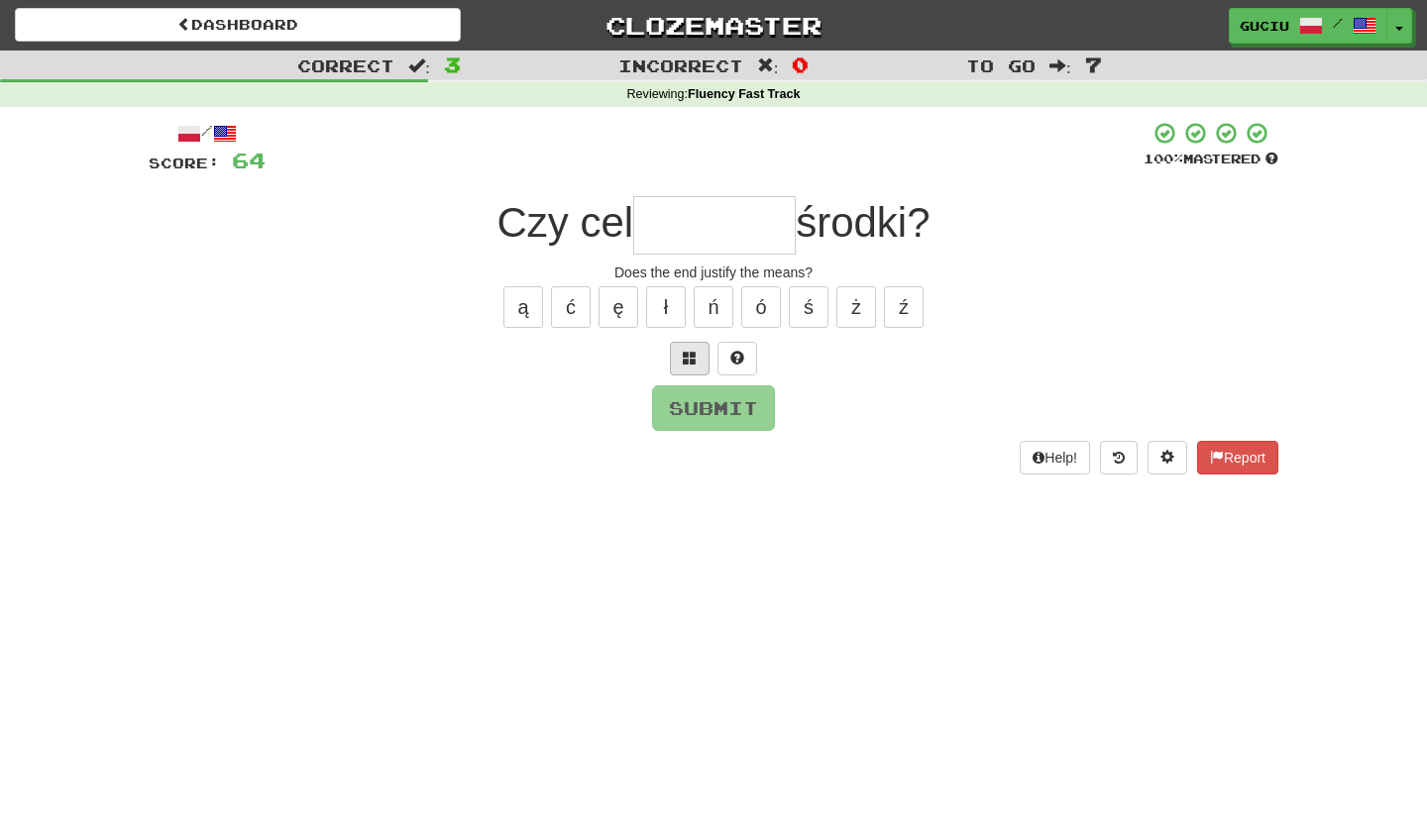 click at bounding box center (690, 359) 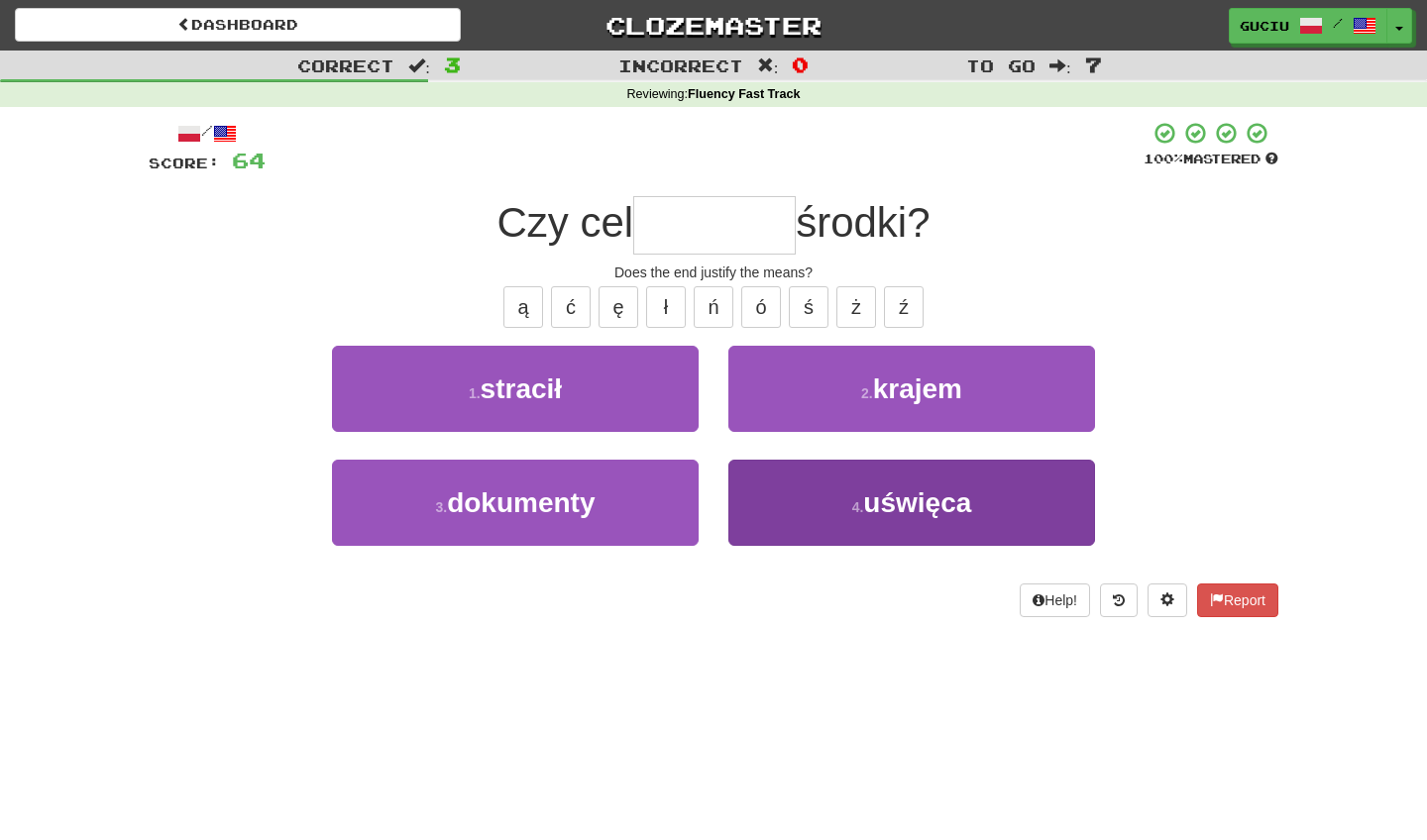 click on "4 .  uświęca" at bounding box center [912, 502] 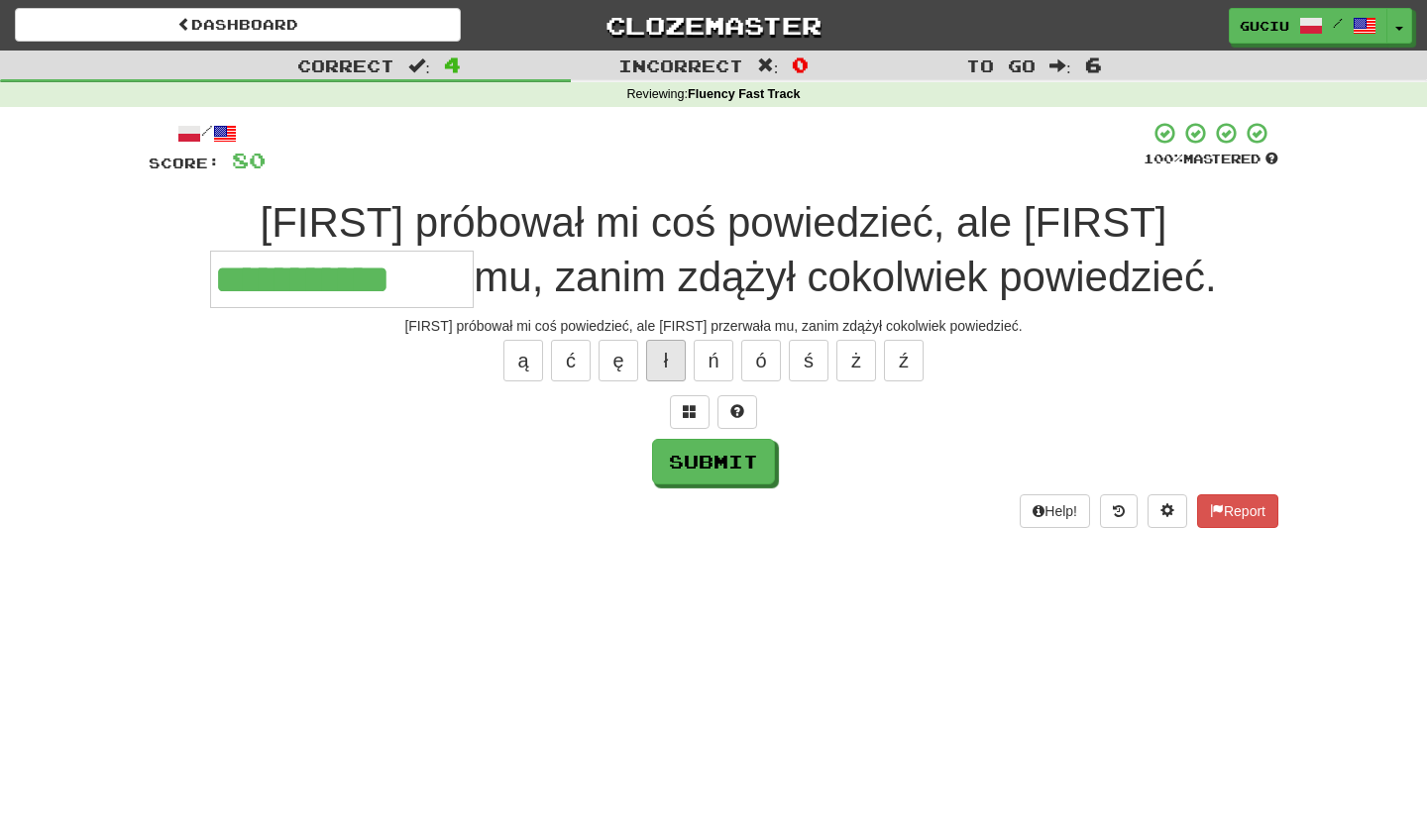 click on "ł" at bounding box center [666, 361] 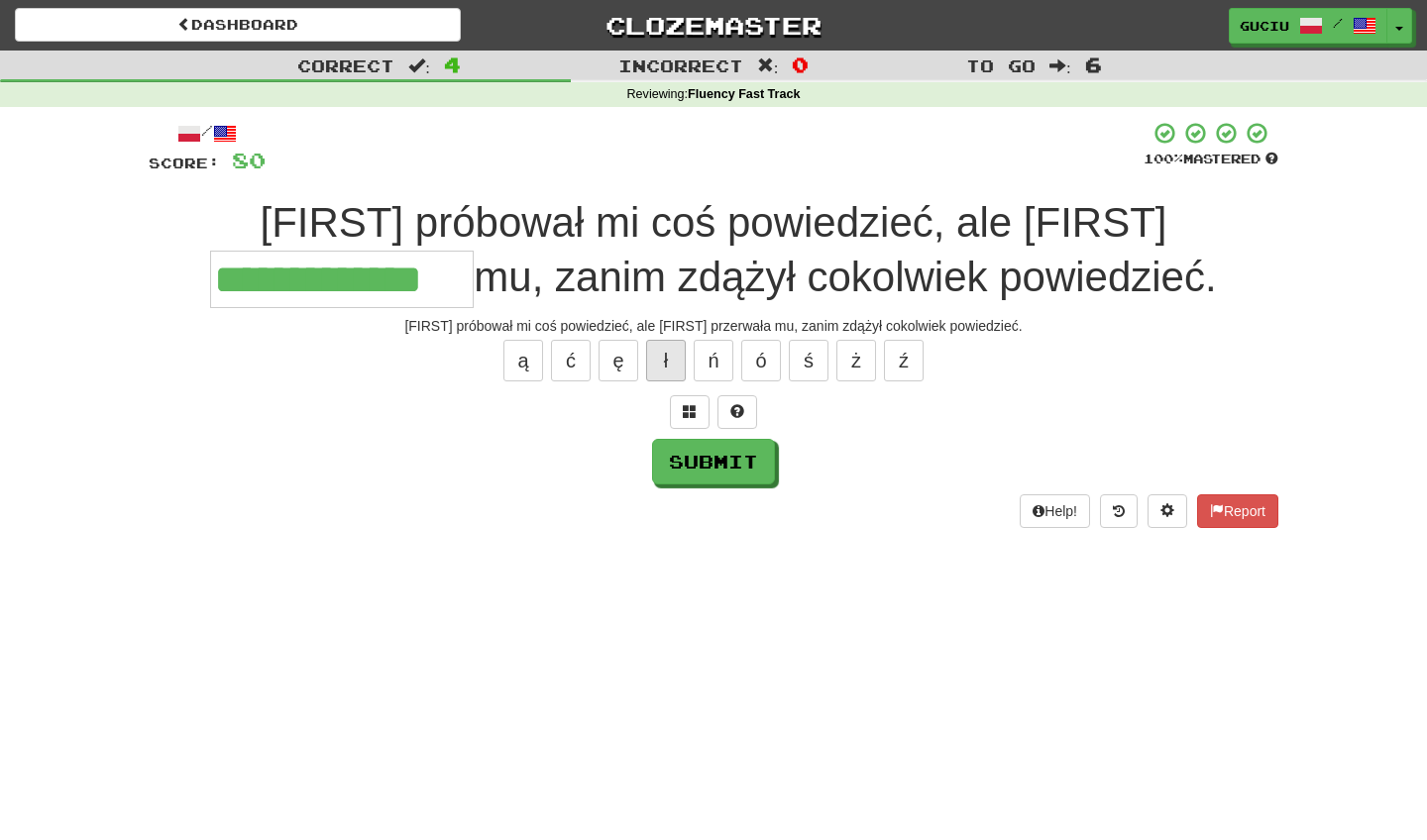 type on "**********" 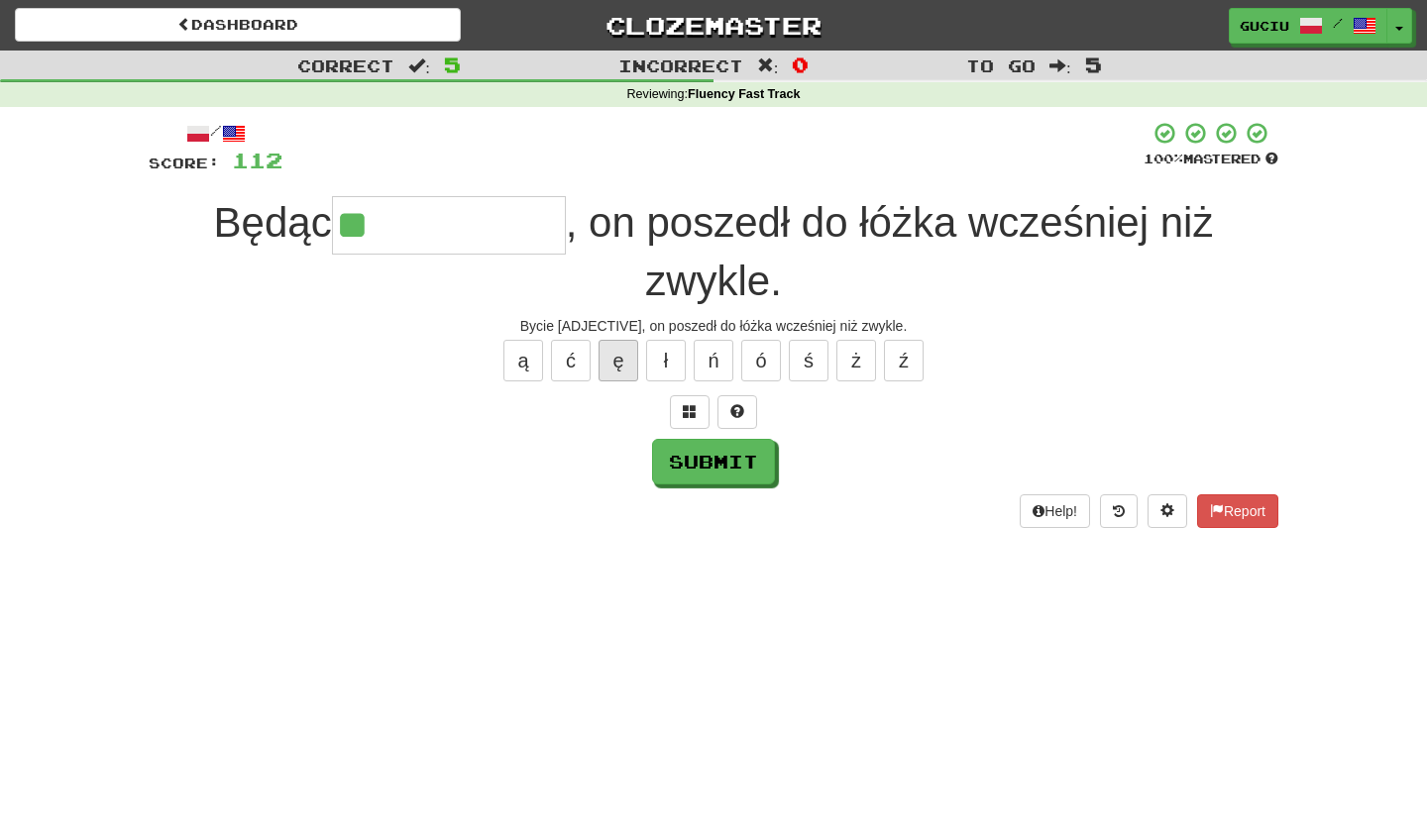 click on "ę" at bounding box center (618, 361) 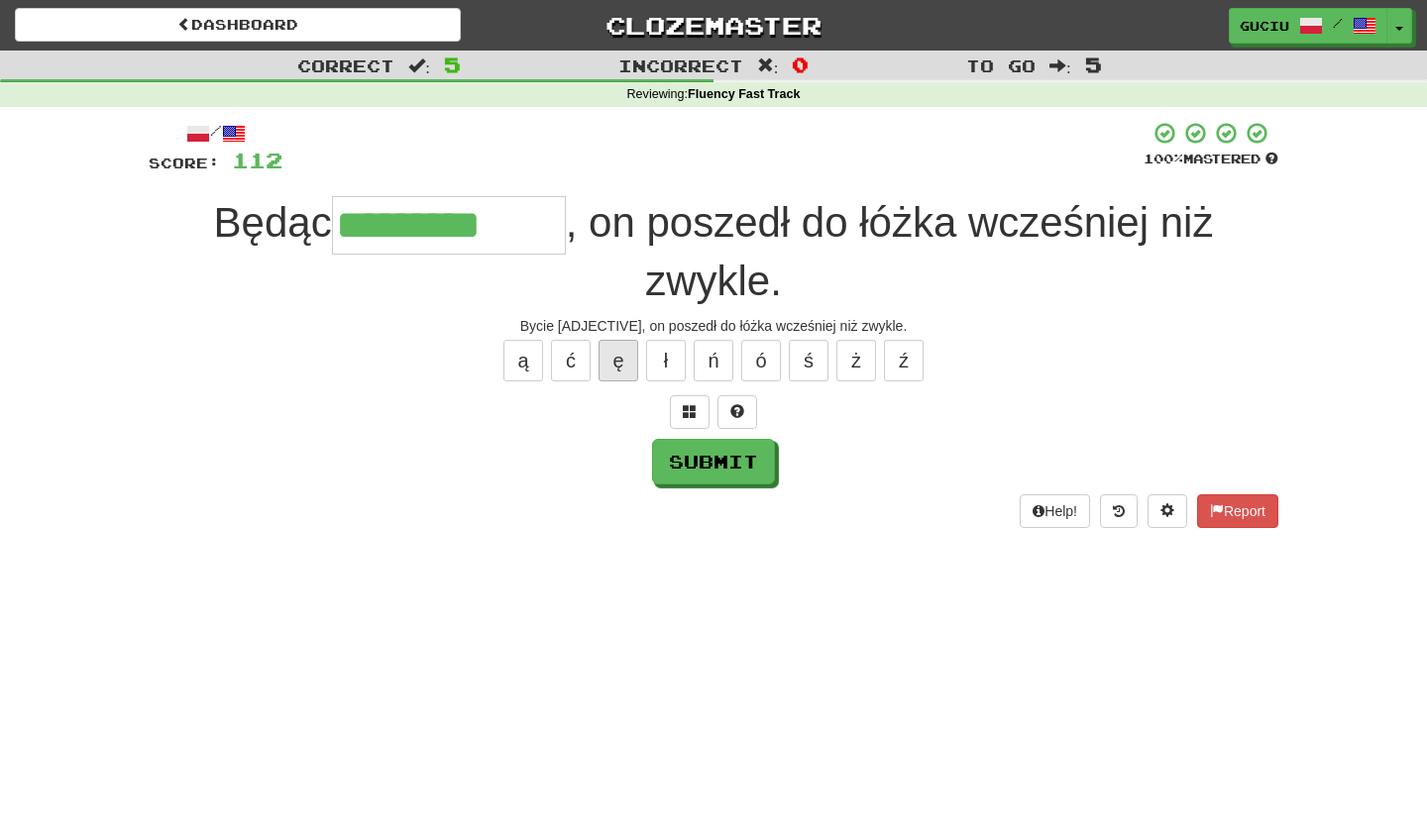 type on "*********" 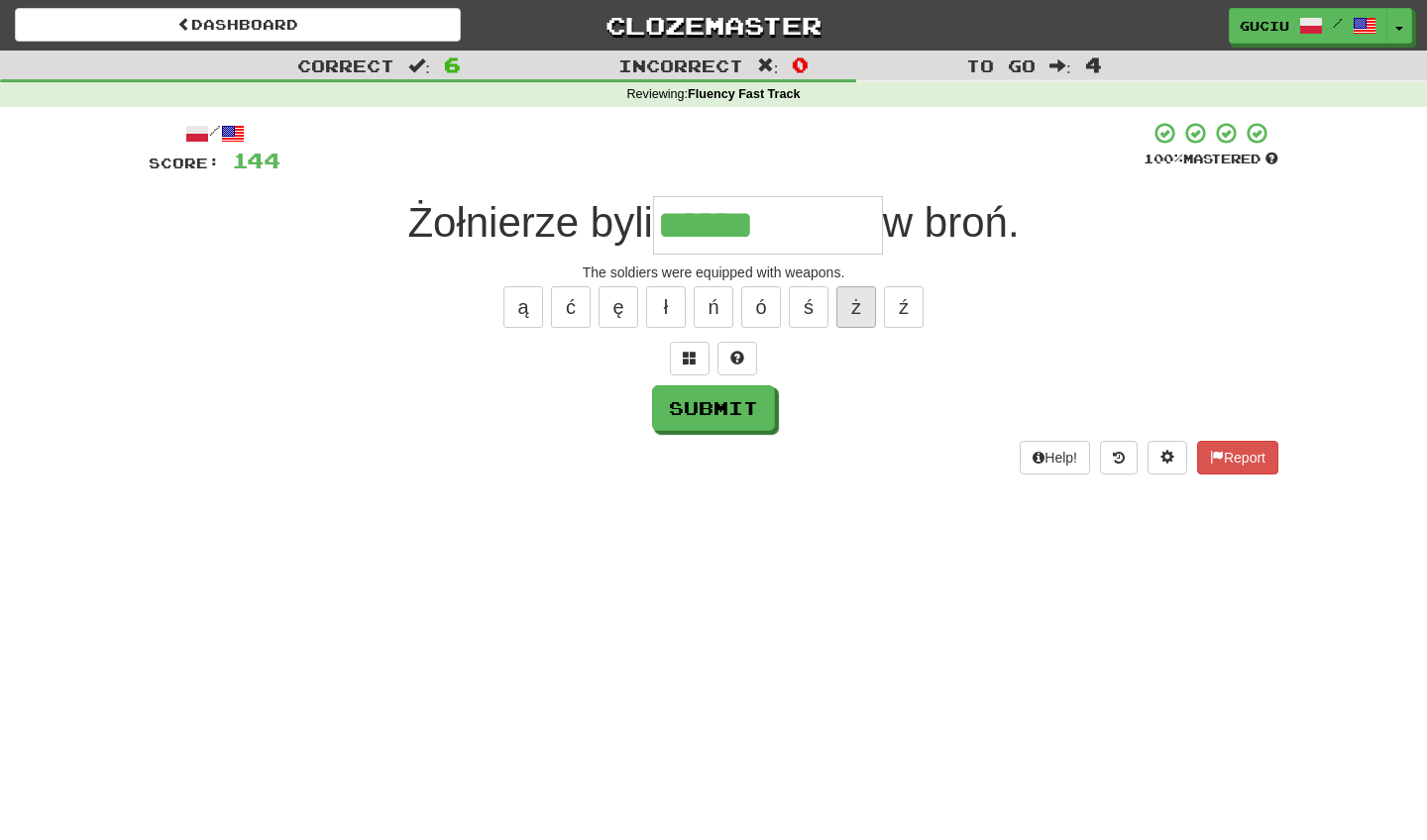 click on "ż" at bounding box center (856, 307) 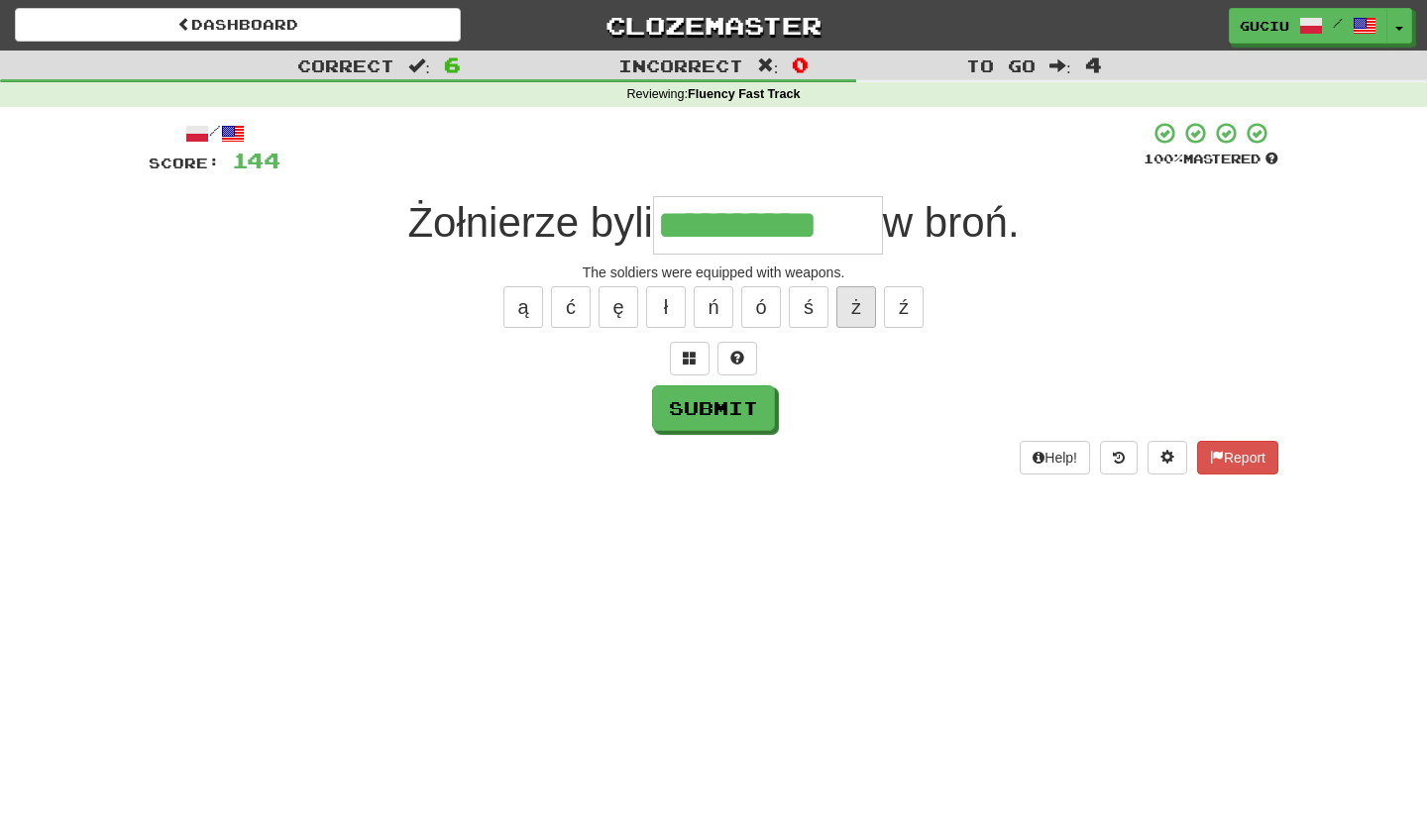 type on "**********" 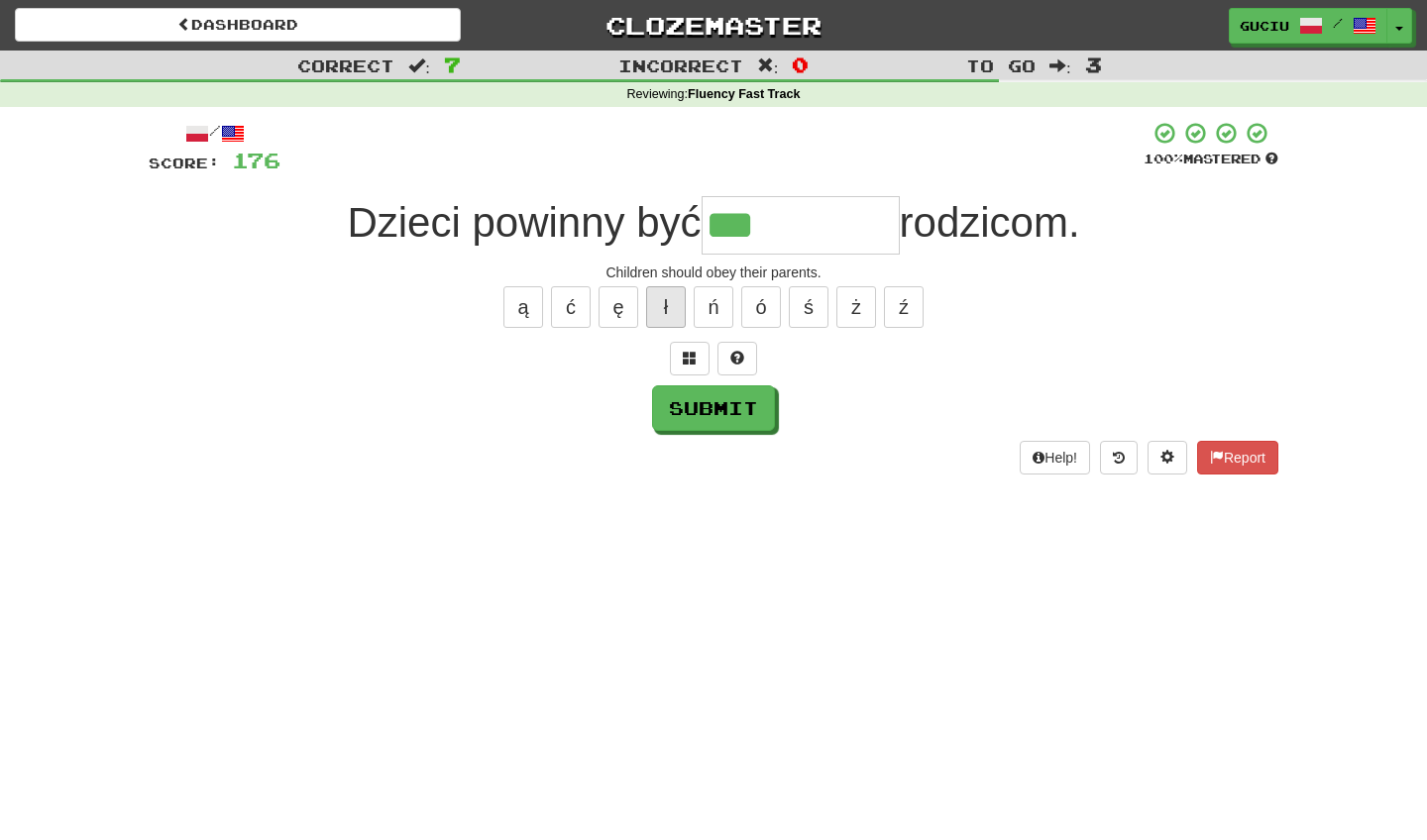 click on "ł" at bounding box center (666, 307) 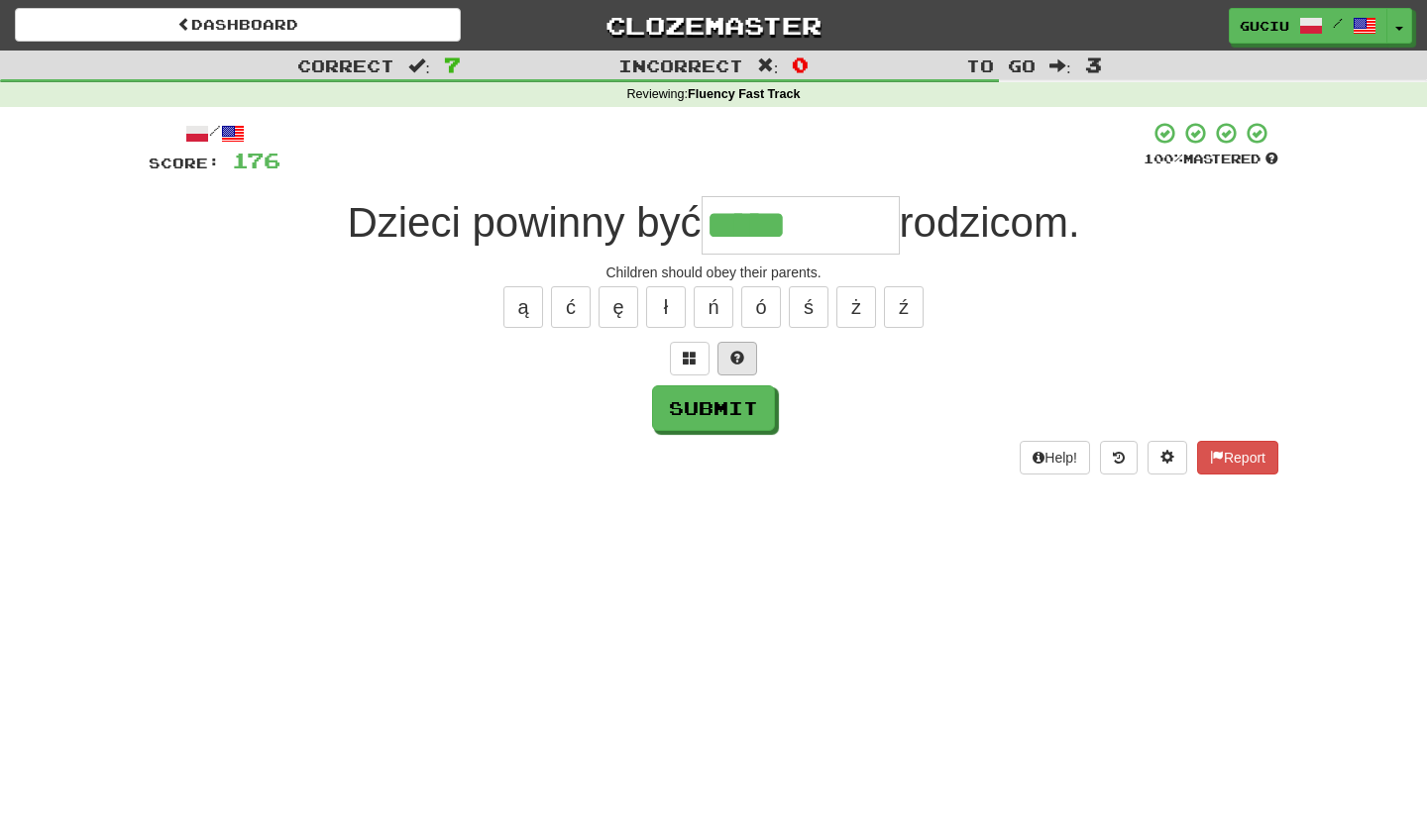 click at bounding box center (737, 358) 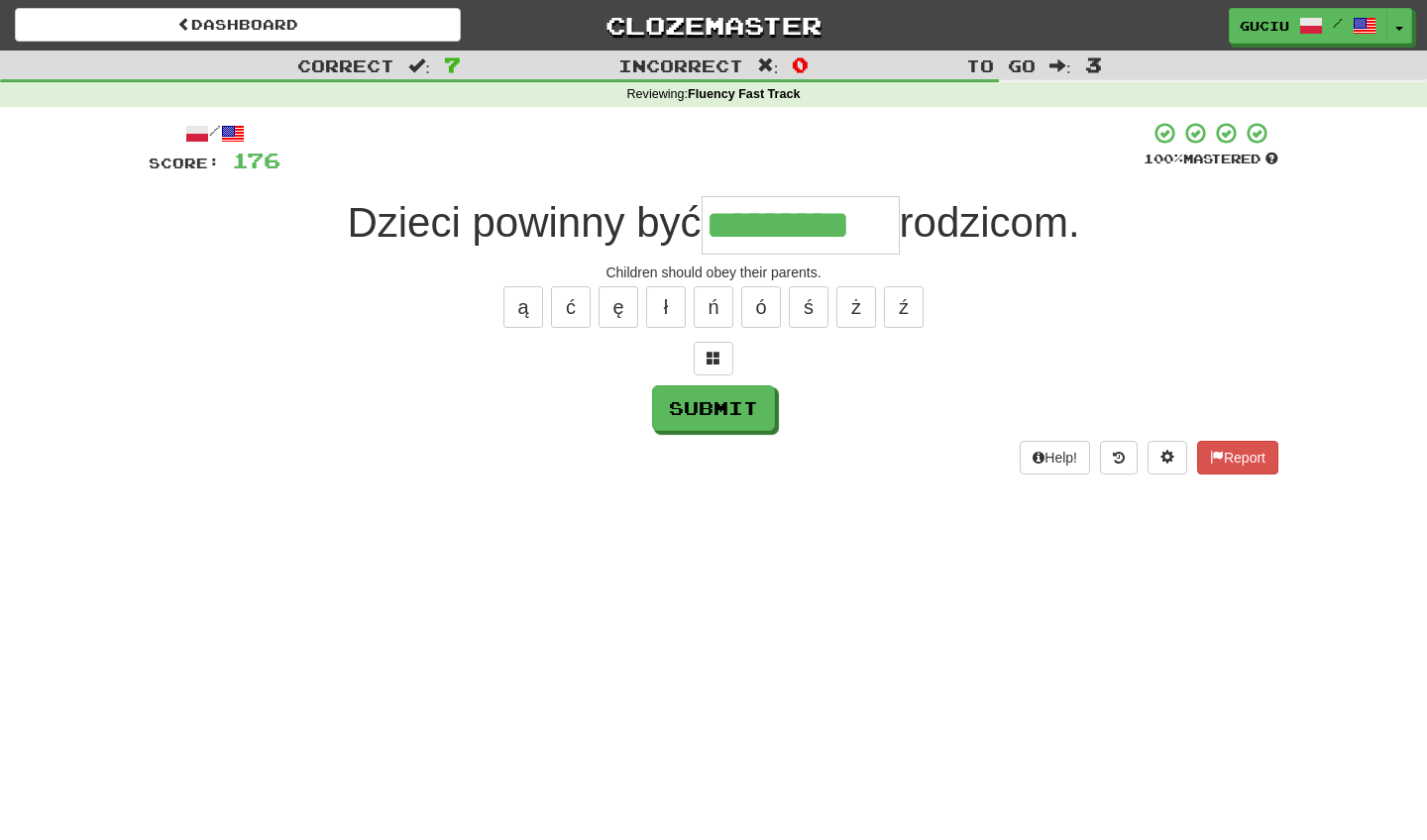 type on "*********" 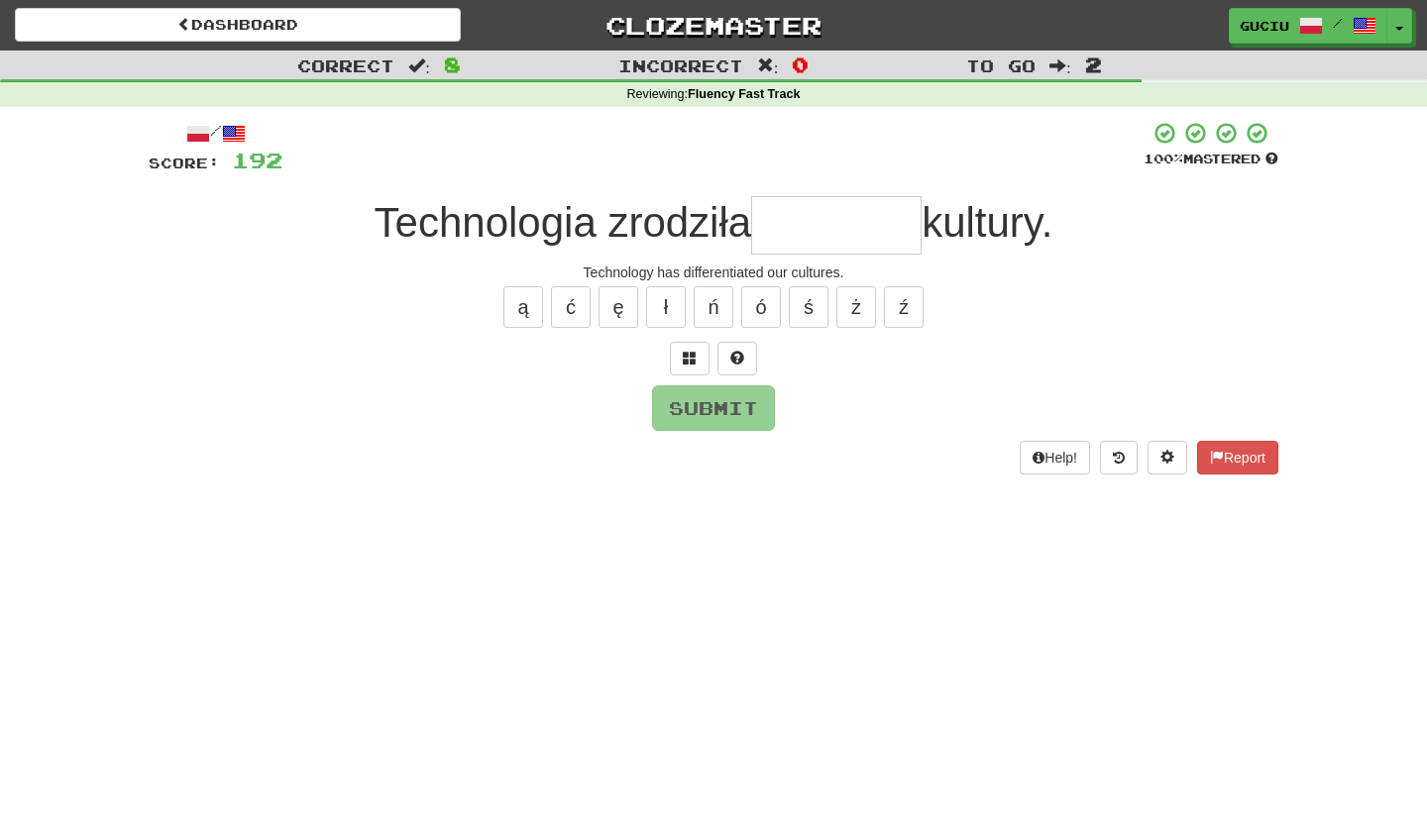type on "*" 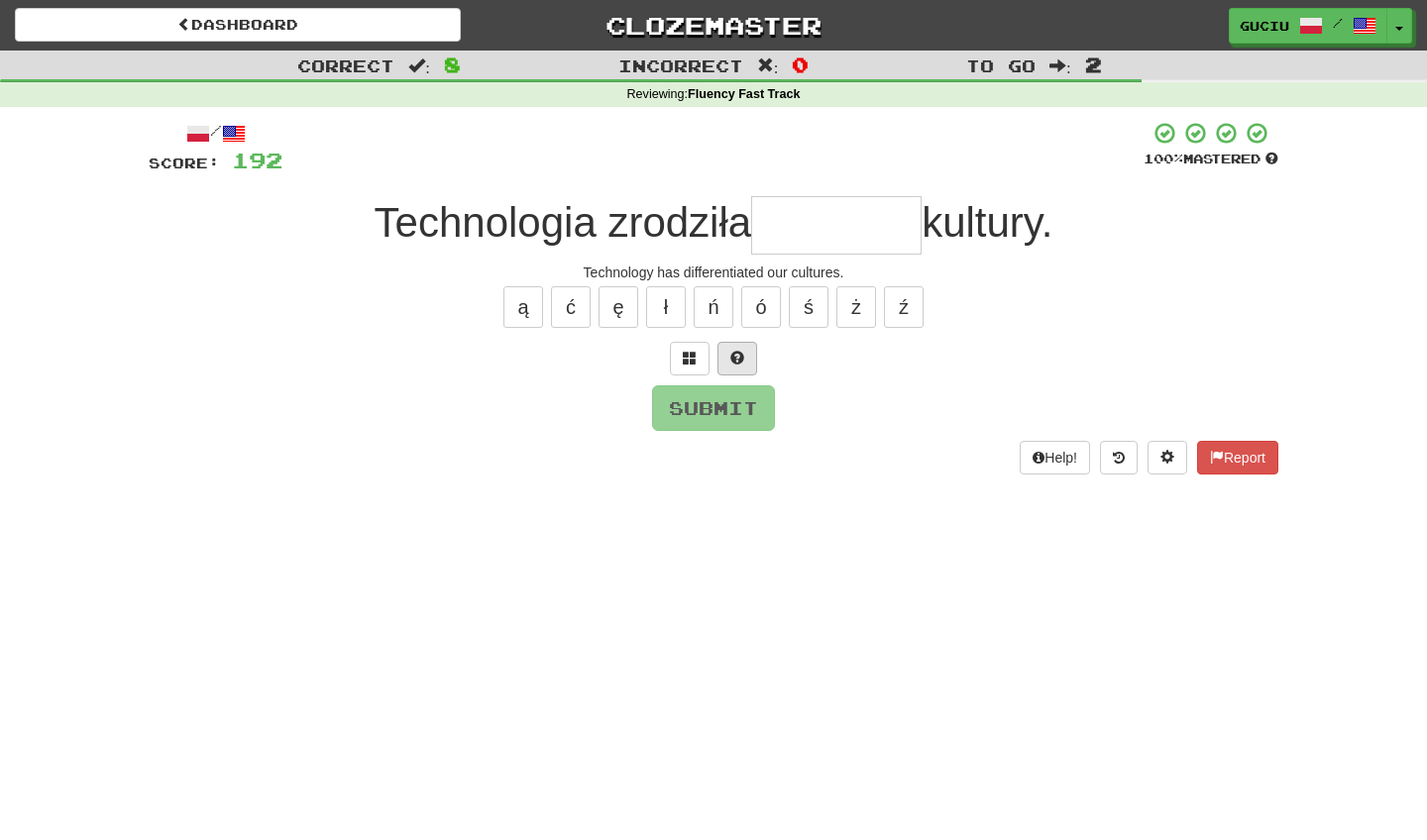 click at bounding box center (737, 358) 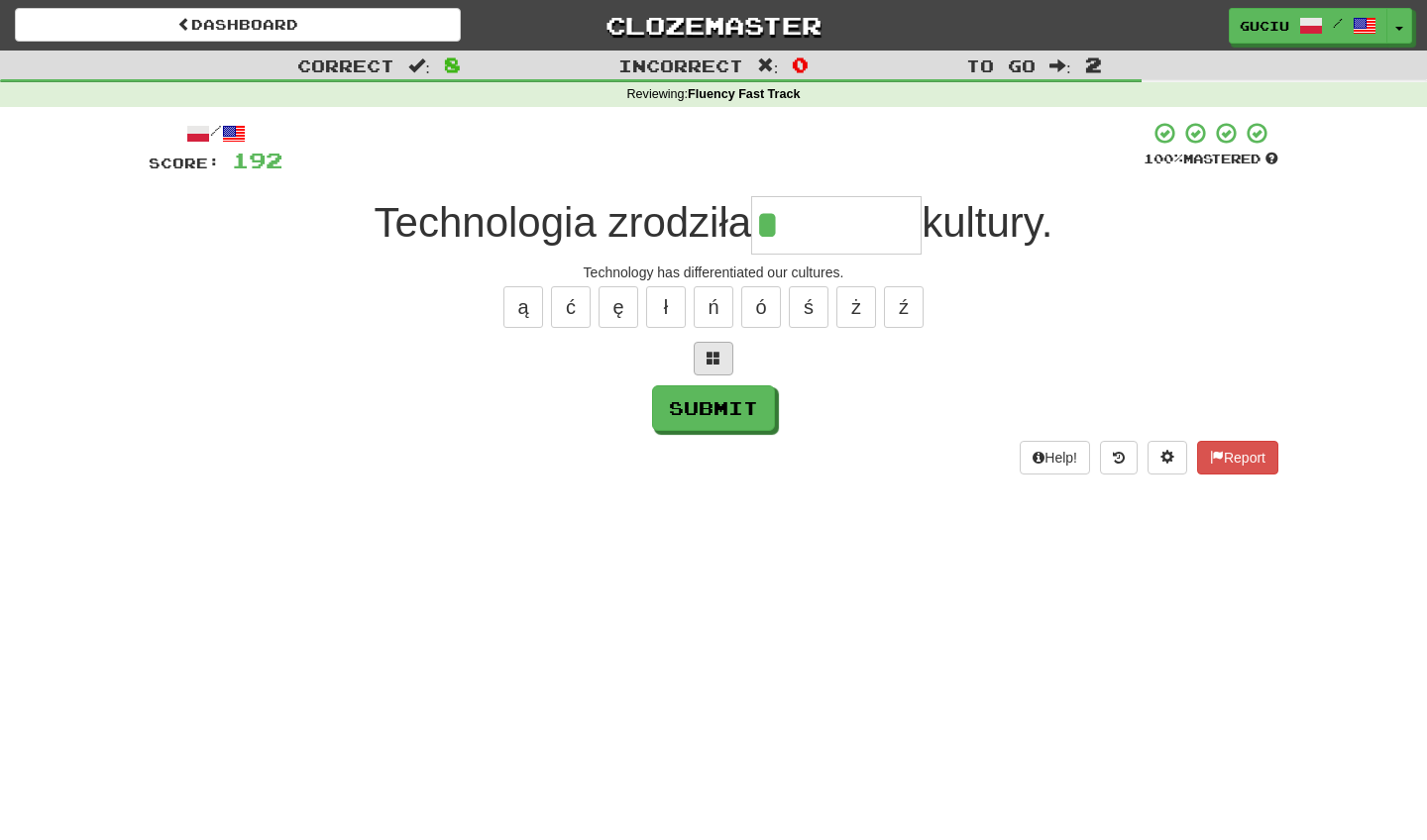 click at bounding box center (714, 358) 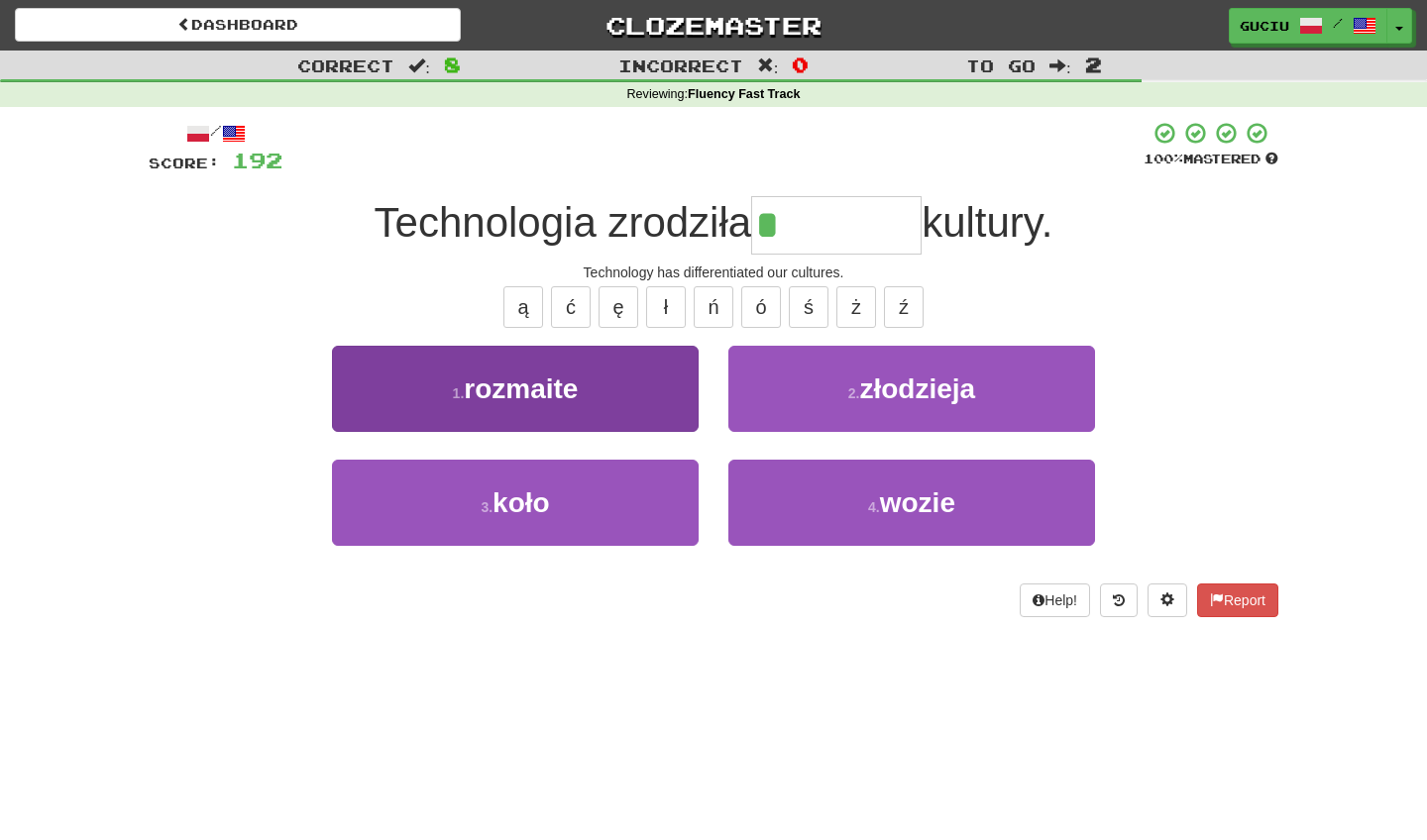 click on "1 .  rozmaite" at bounding box center (515, 388) 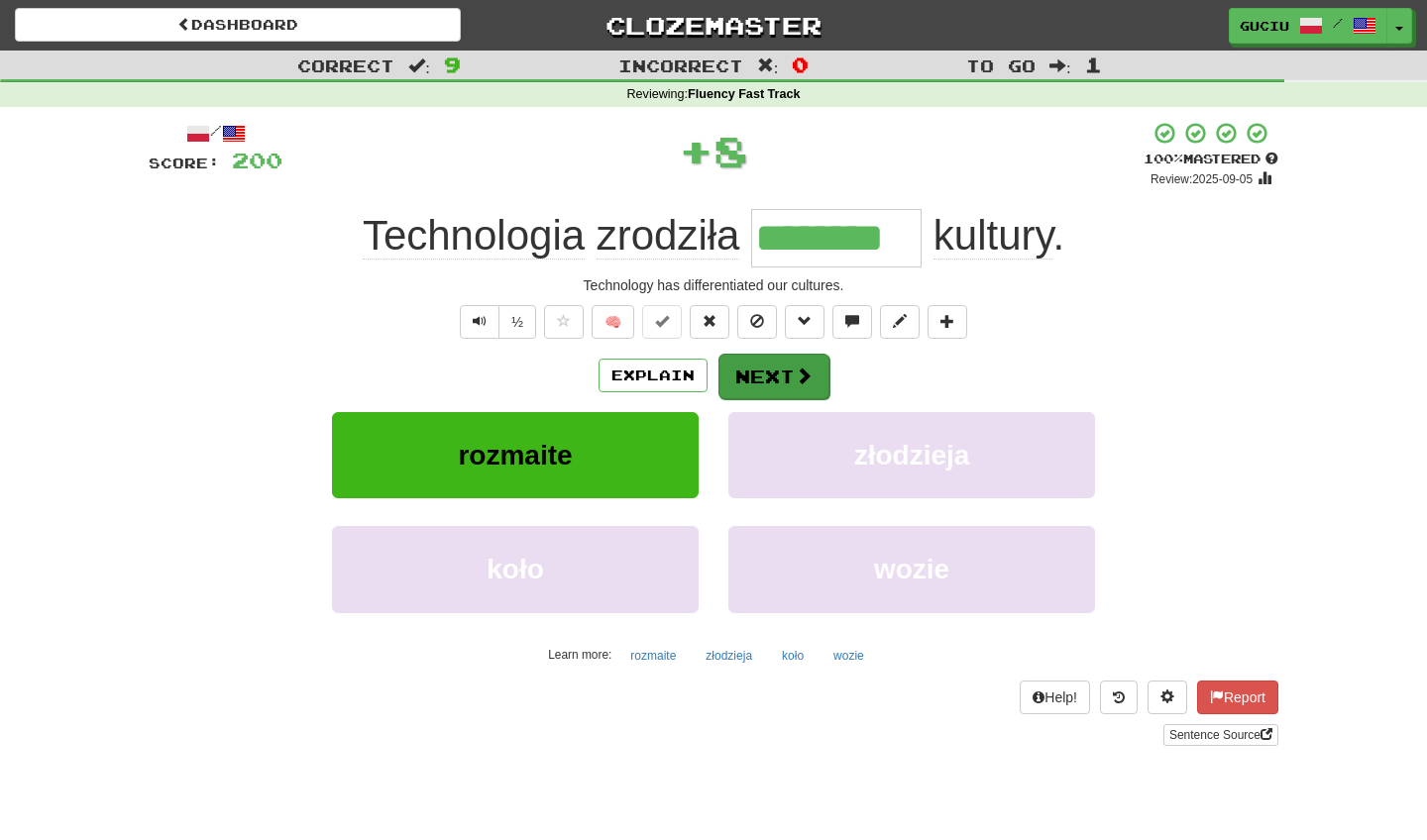 click on "Next" at bounding box center (774, 376) 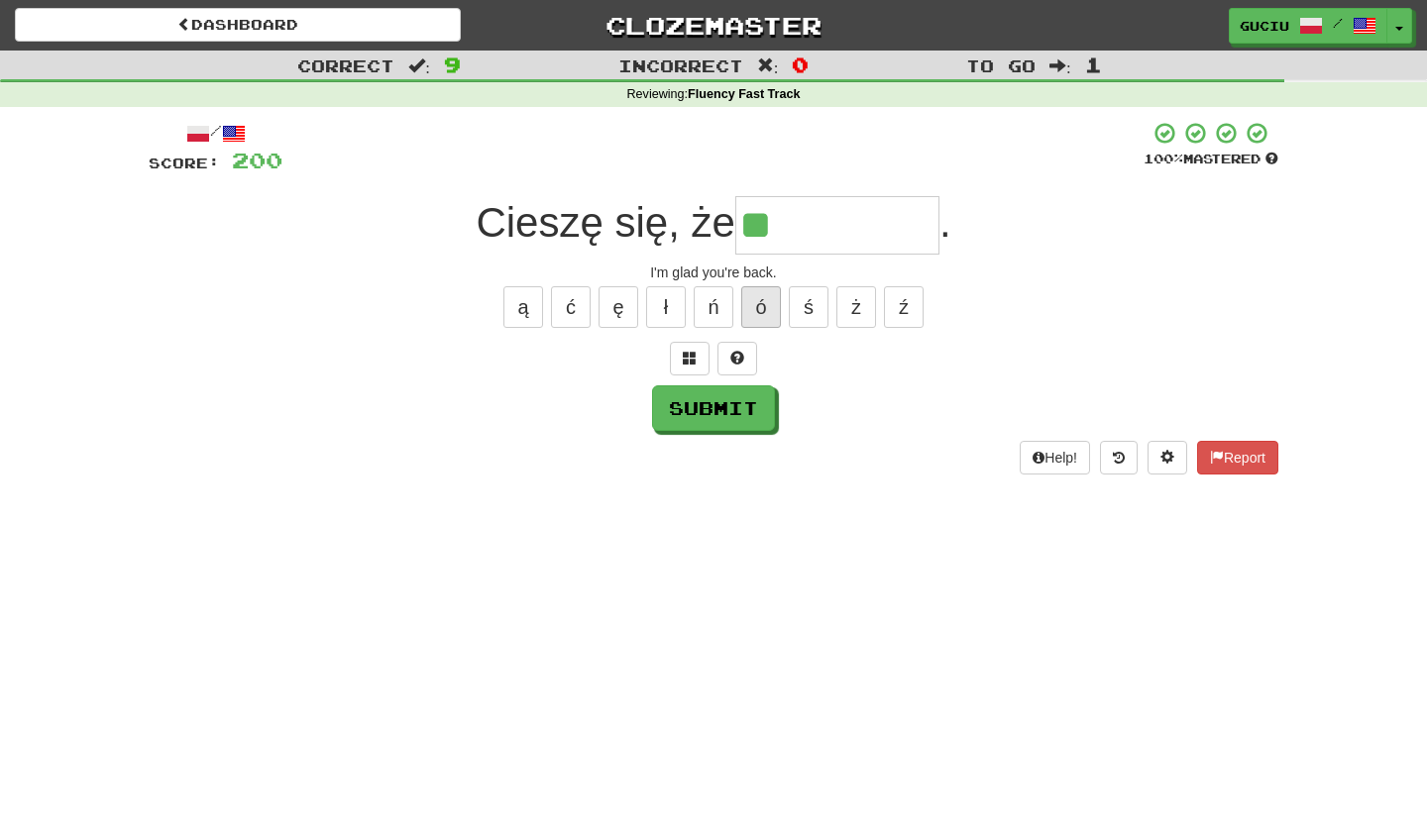 click on "ó" at bounding box center (761, 307) 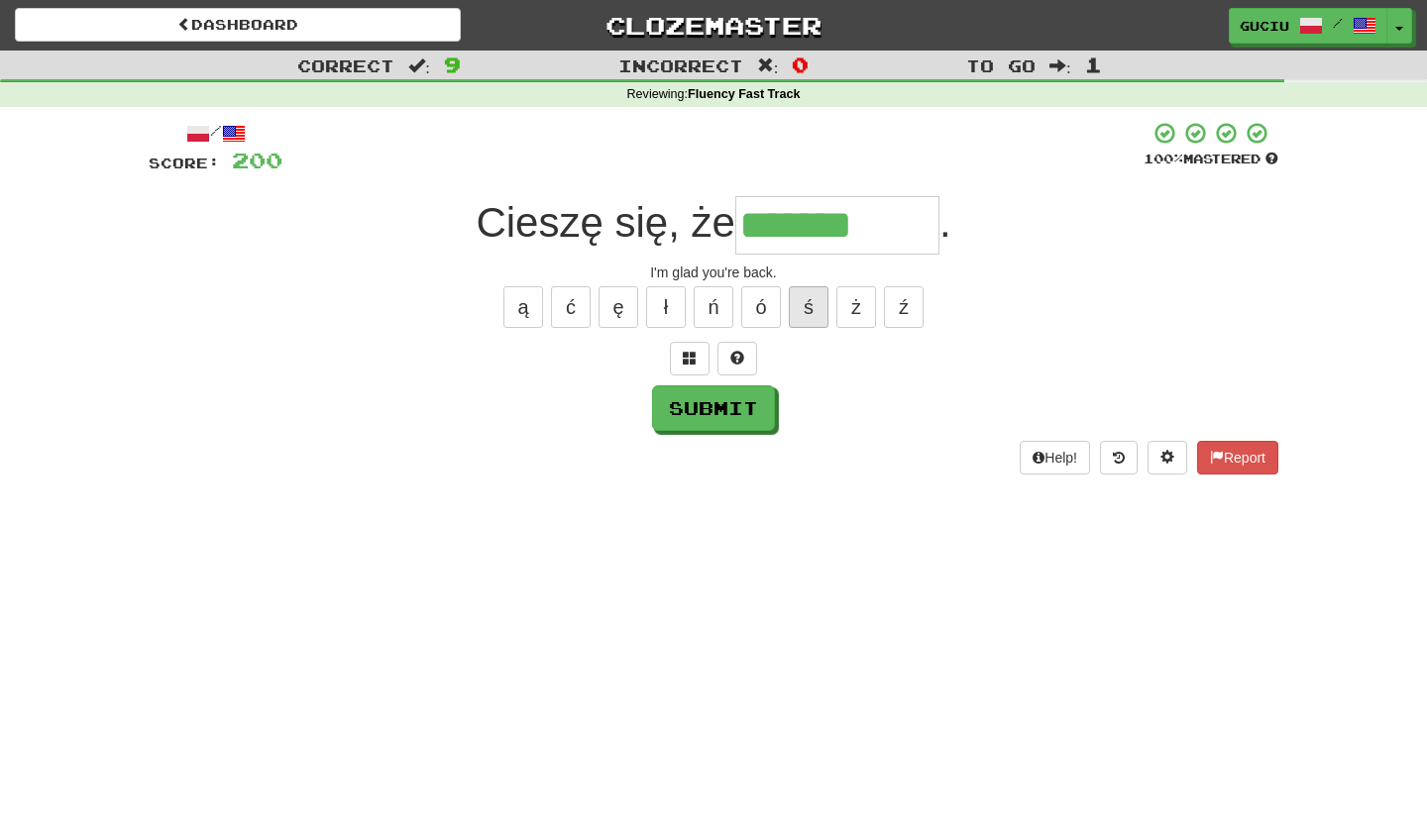 click on "ś" at bounding box center (809, 307) 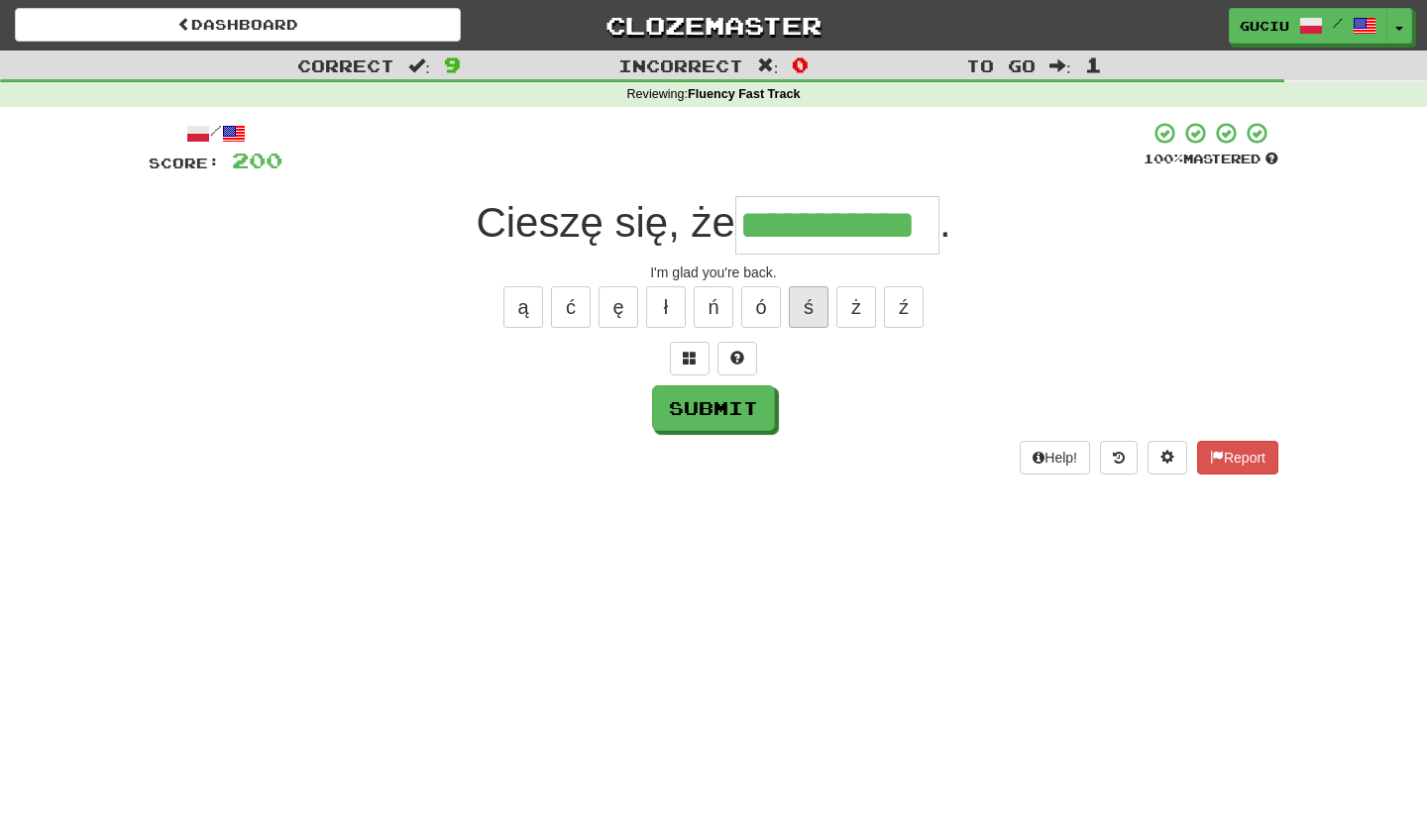 type on "**********" 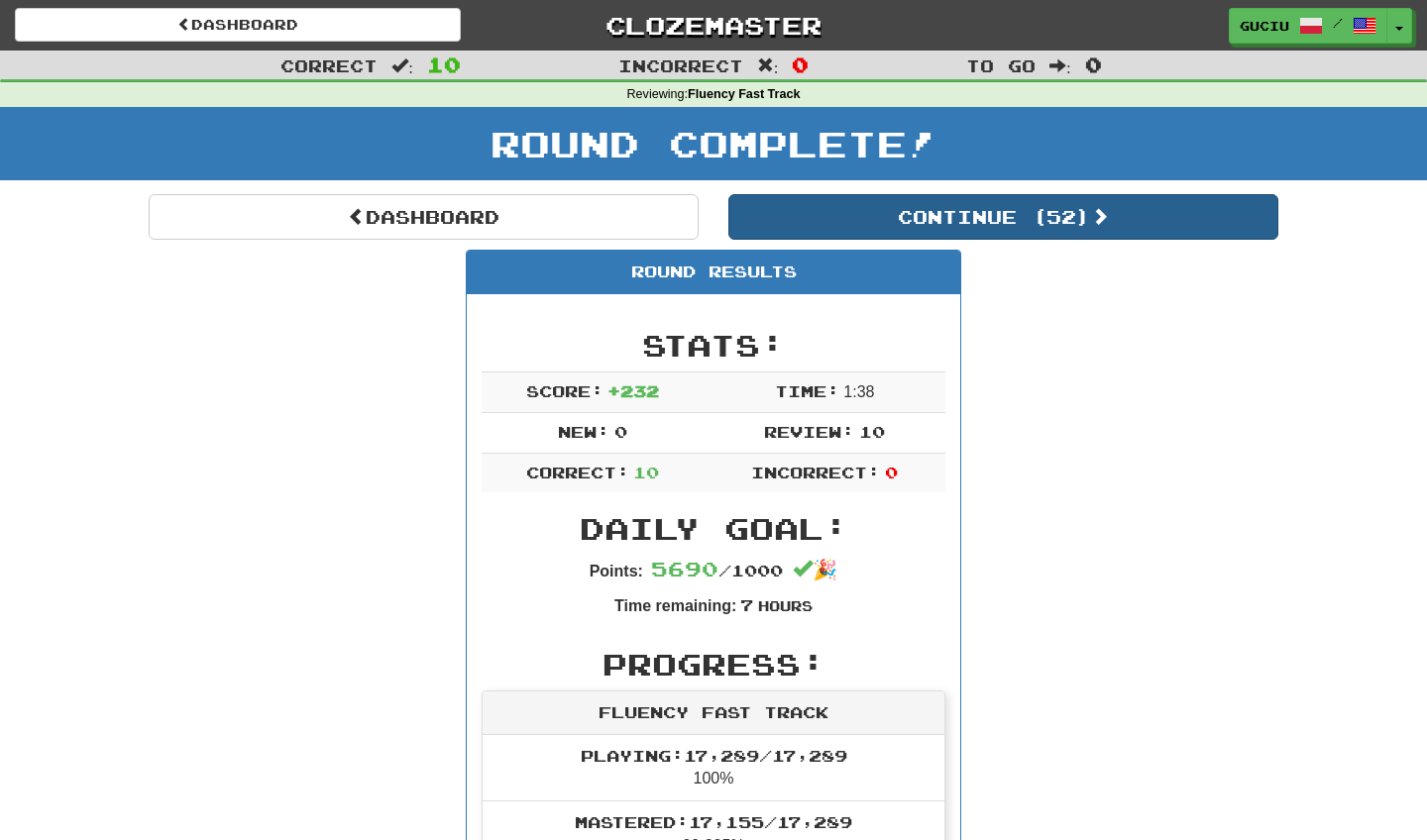 click on "Continue ( 52 )" at bounding box center (1003, 217) 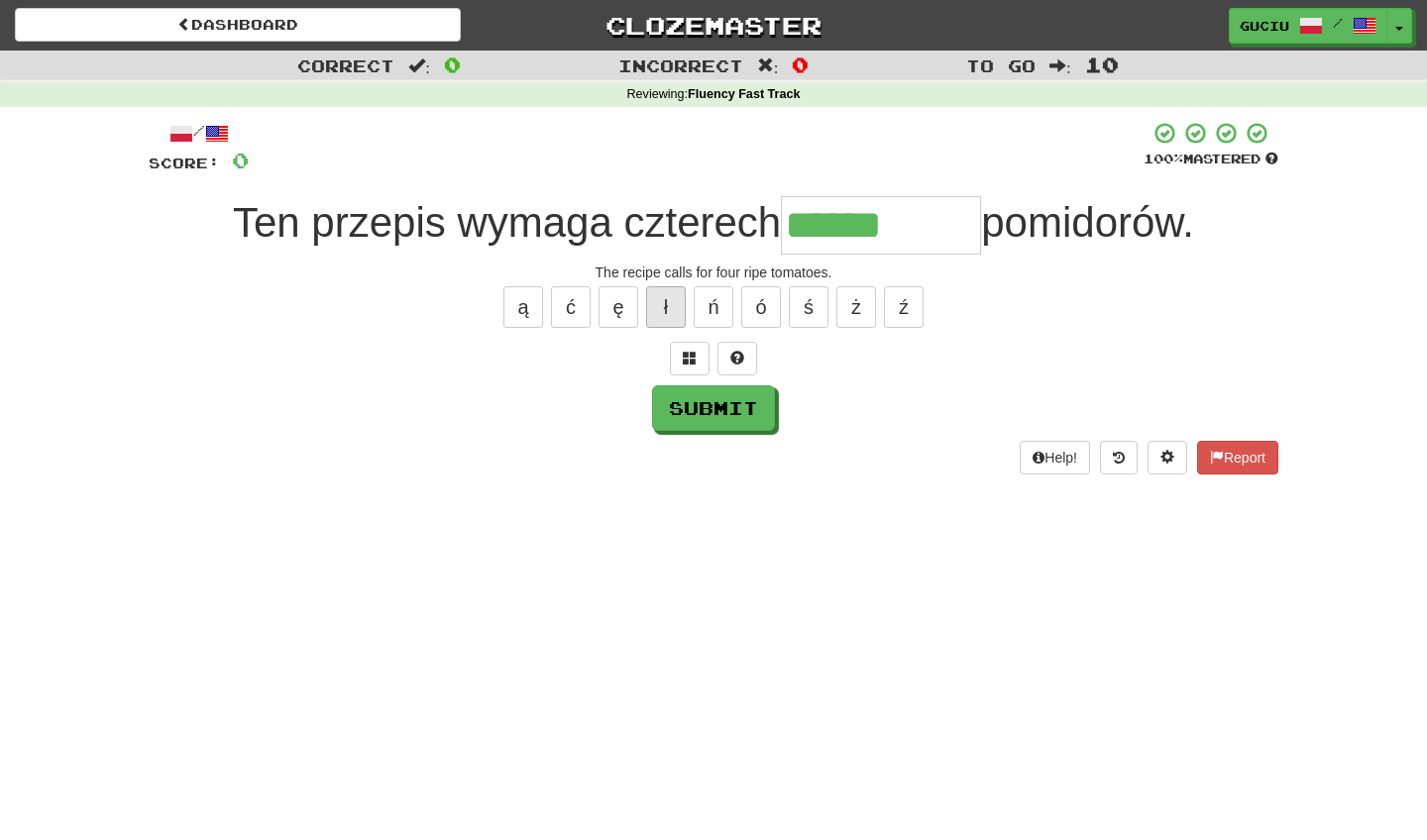 click on "ł" at bounding box center (666, 307) 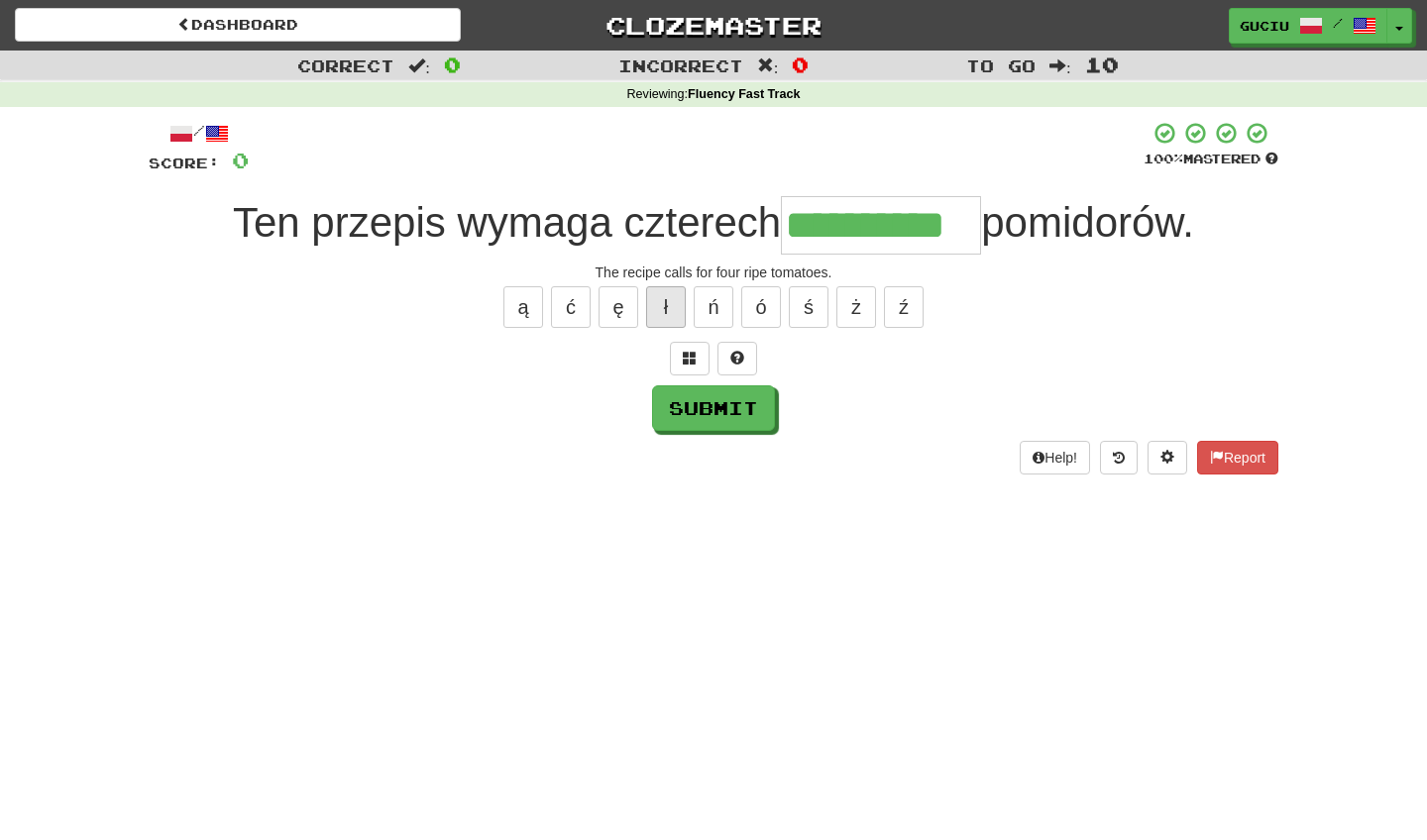 type on "**********" 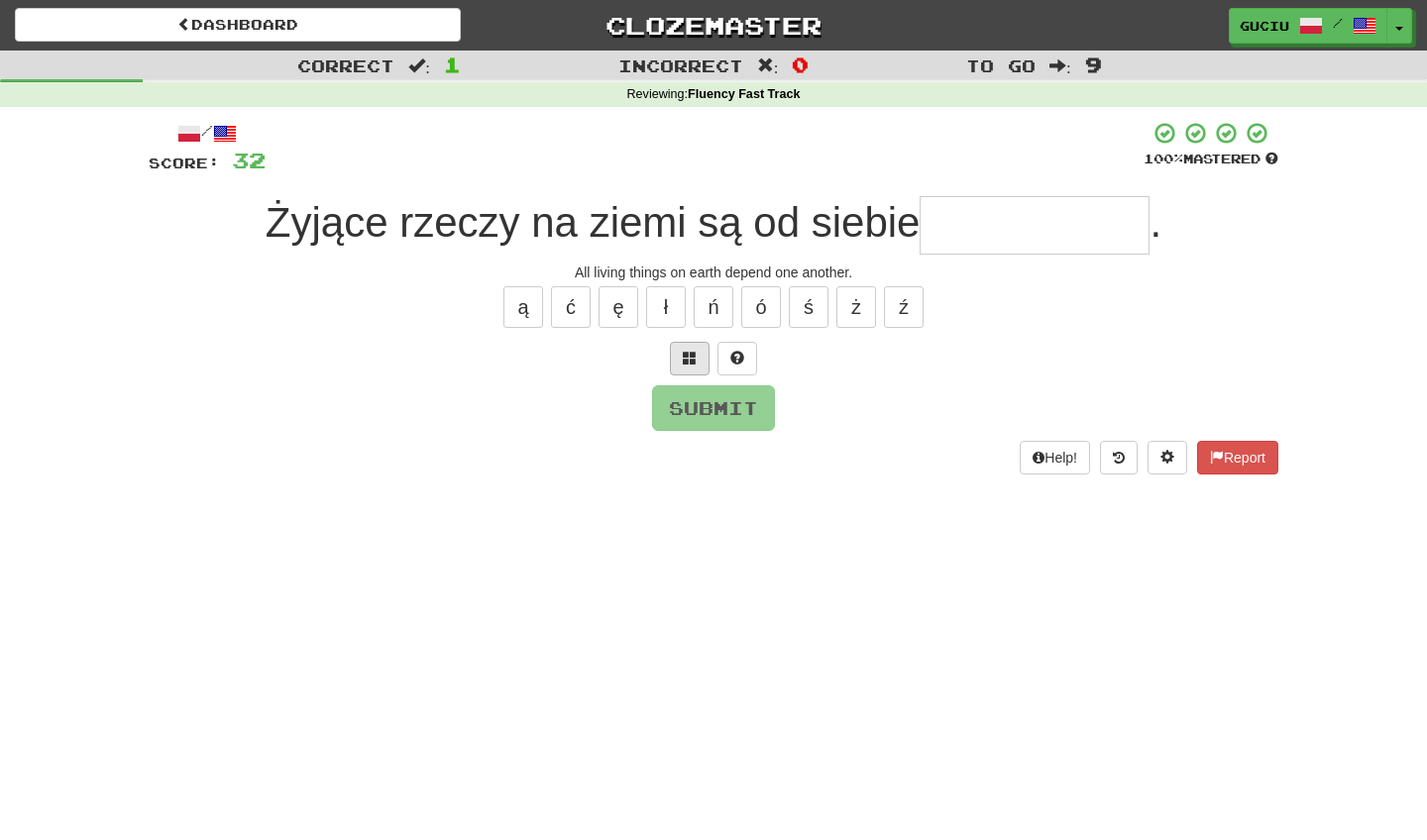 click at bounding box center (690, 358) 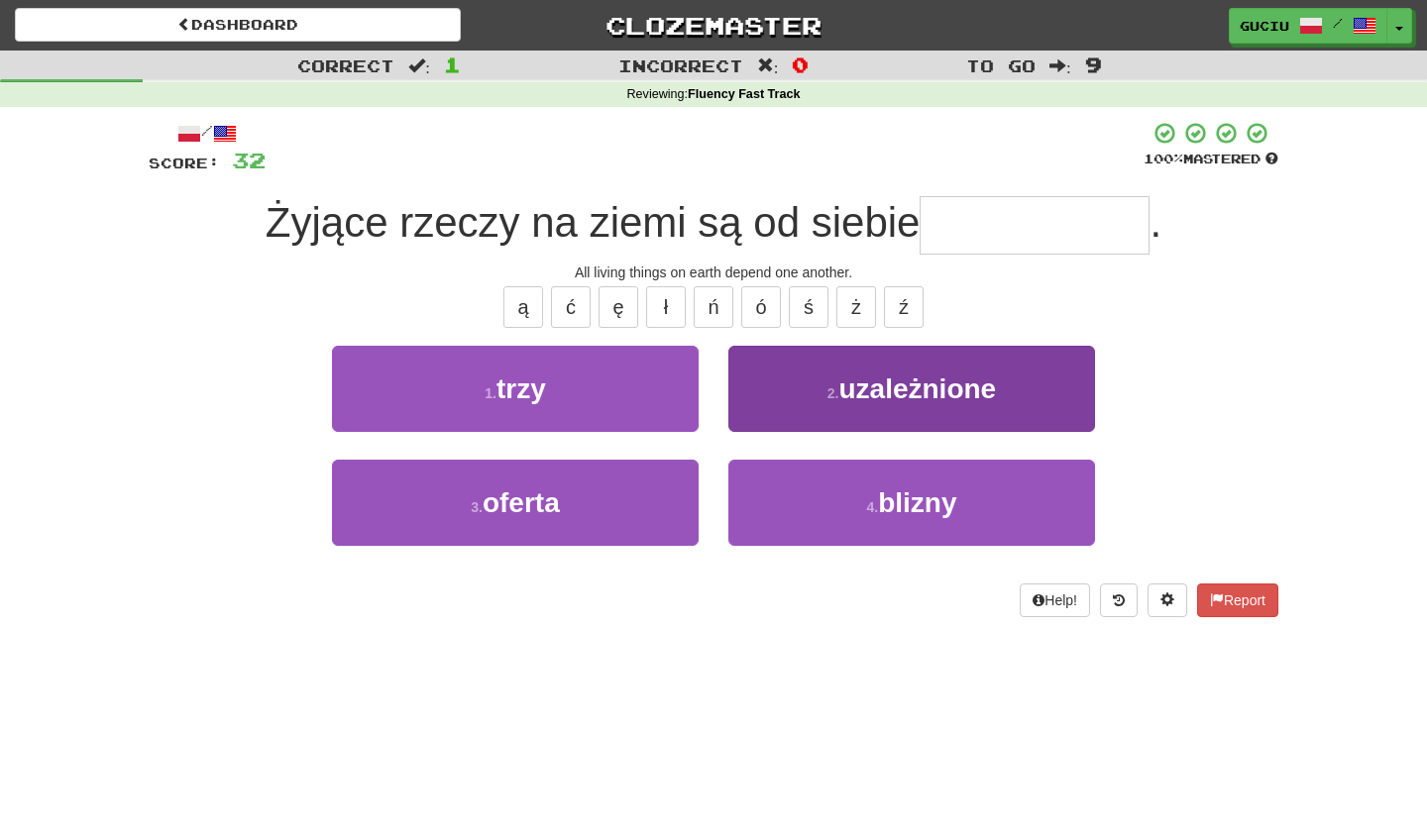 click on "2 .  uzależnione" at bounding box center [912, 388] 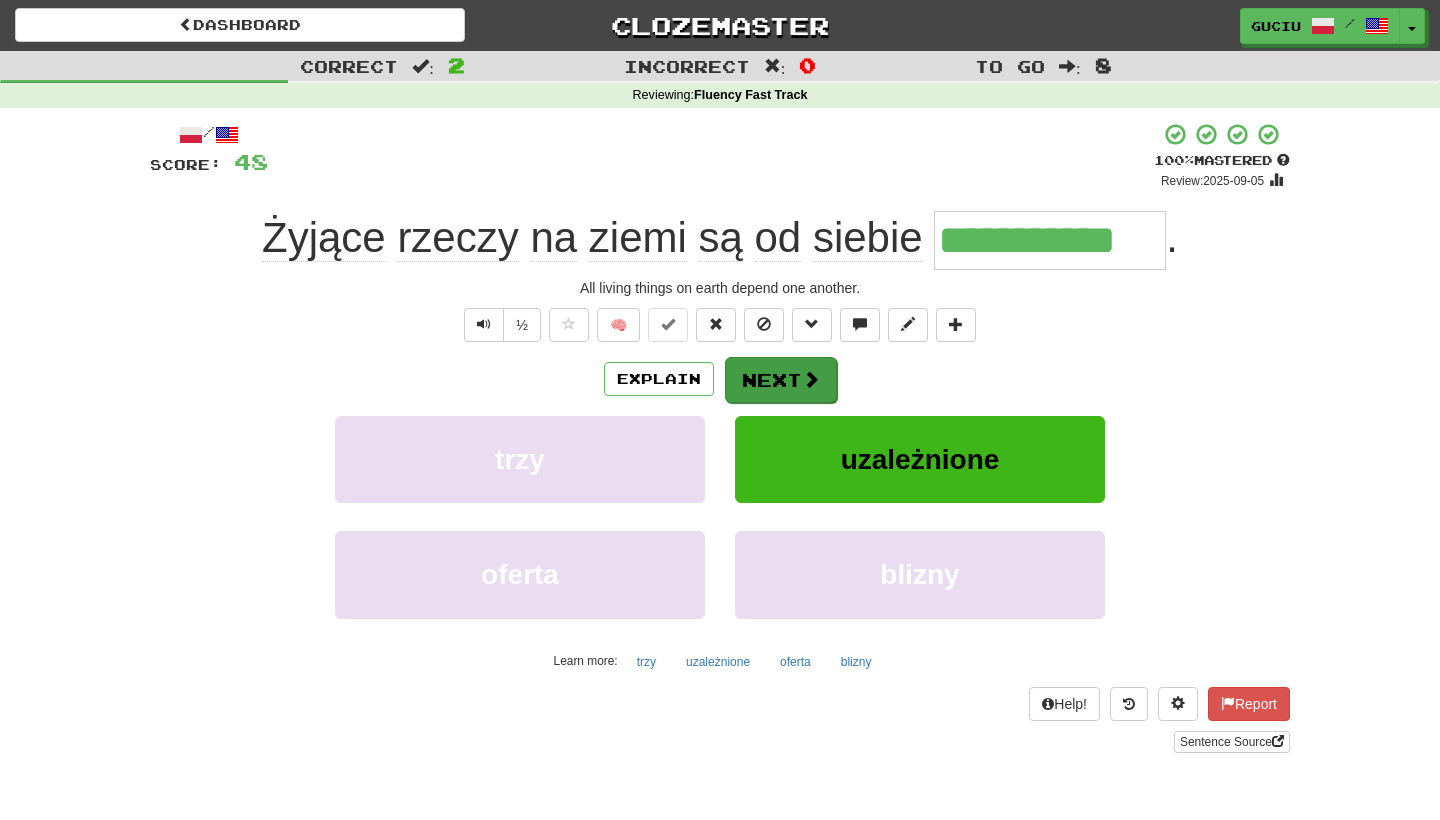 click on "Next" at bounding box center [781, 380] 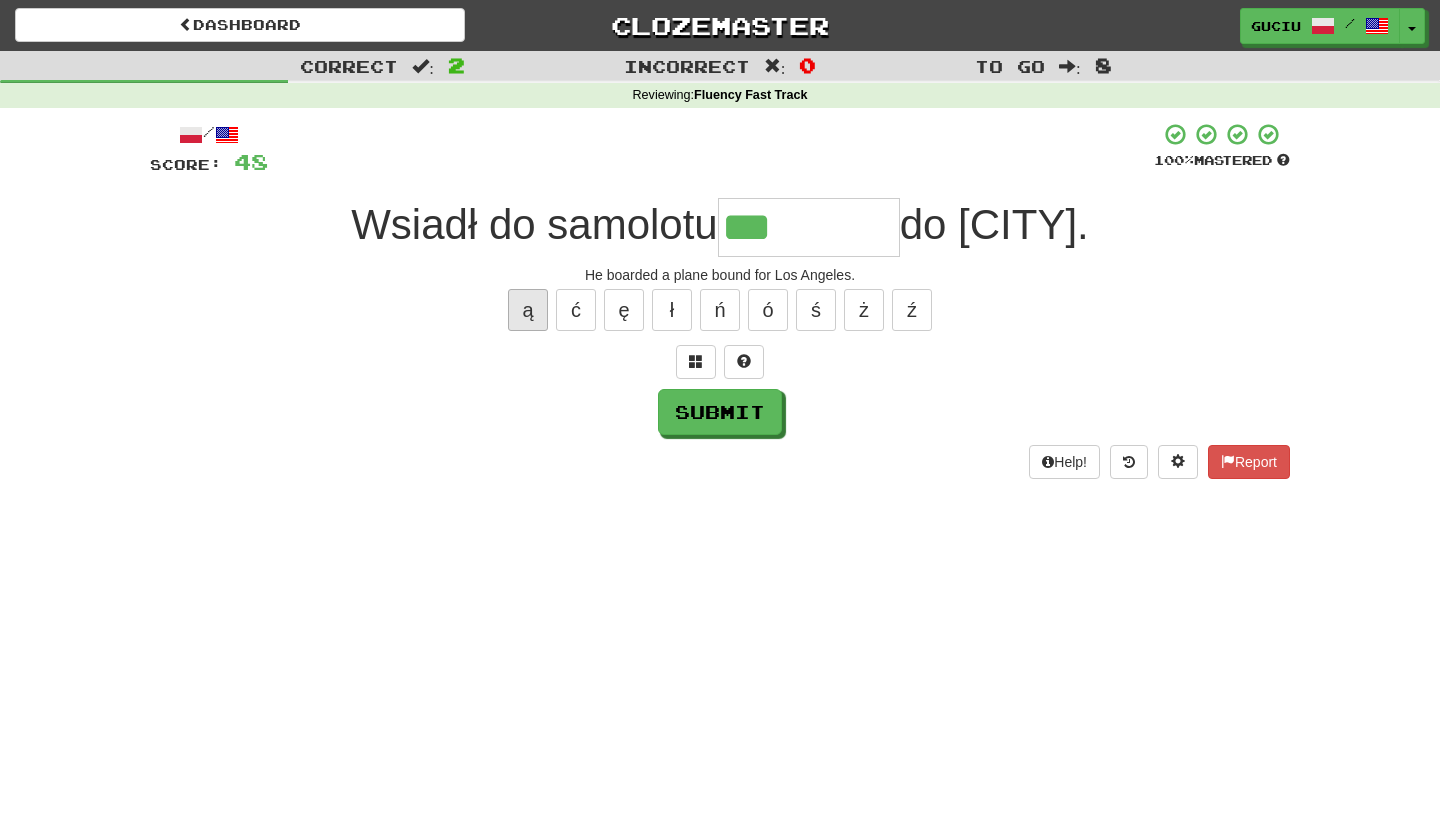 click on "ą" at bounding box center (528, 310) 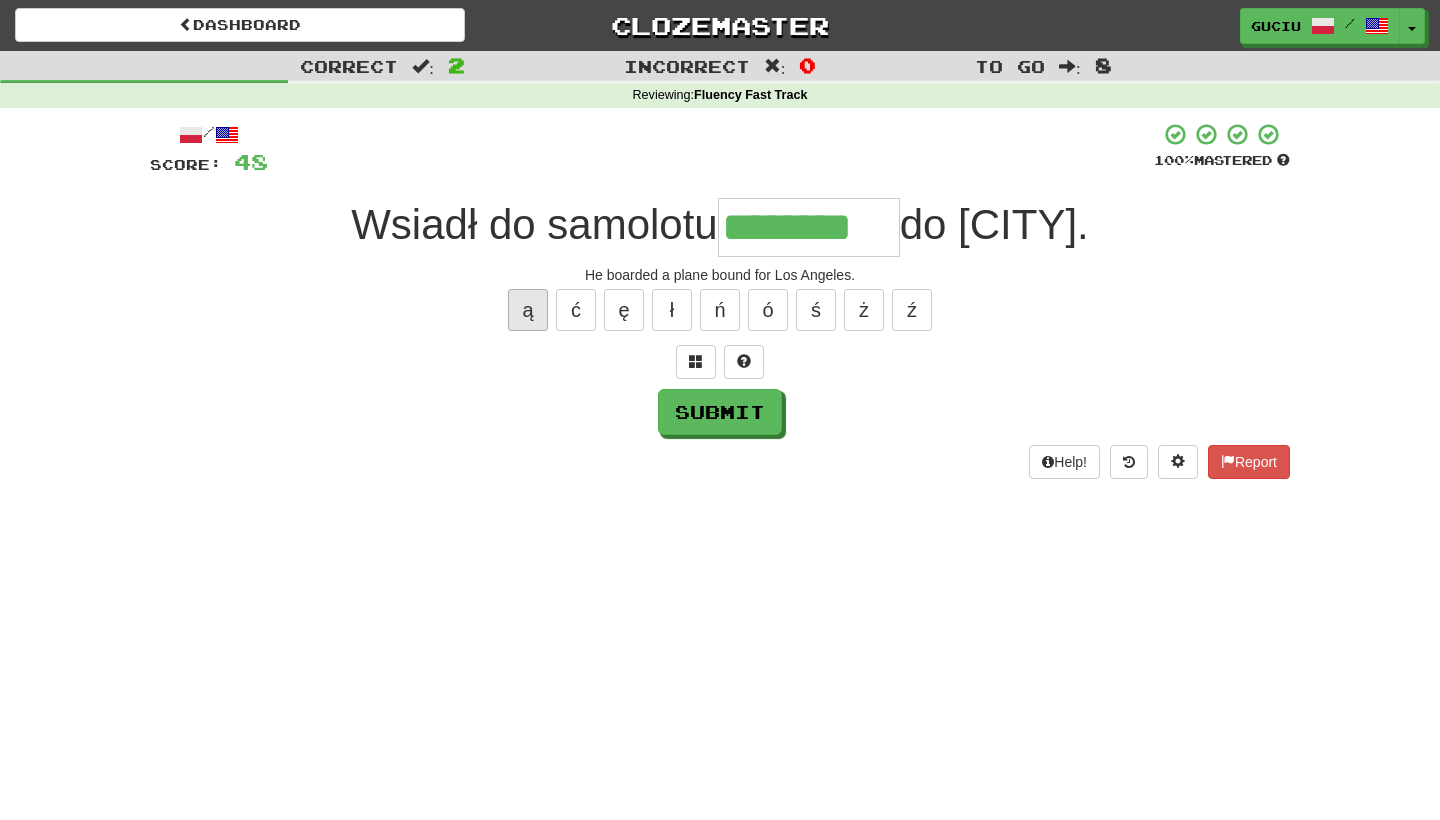 type on "********" 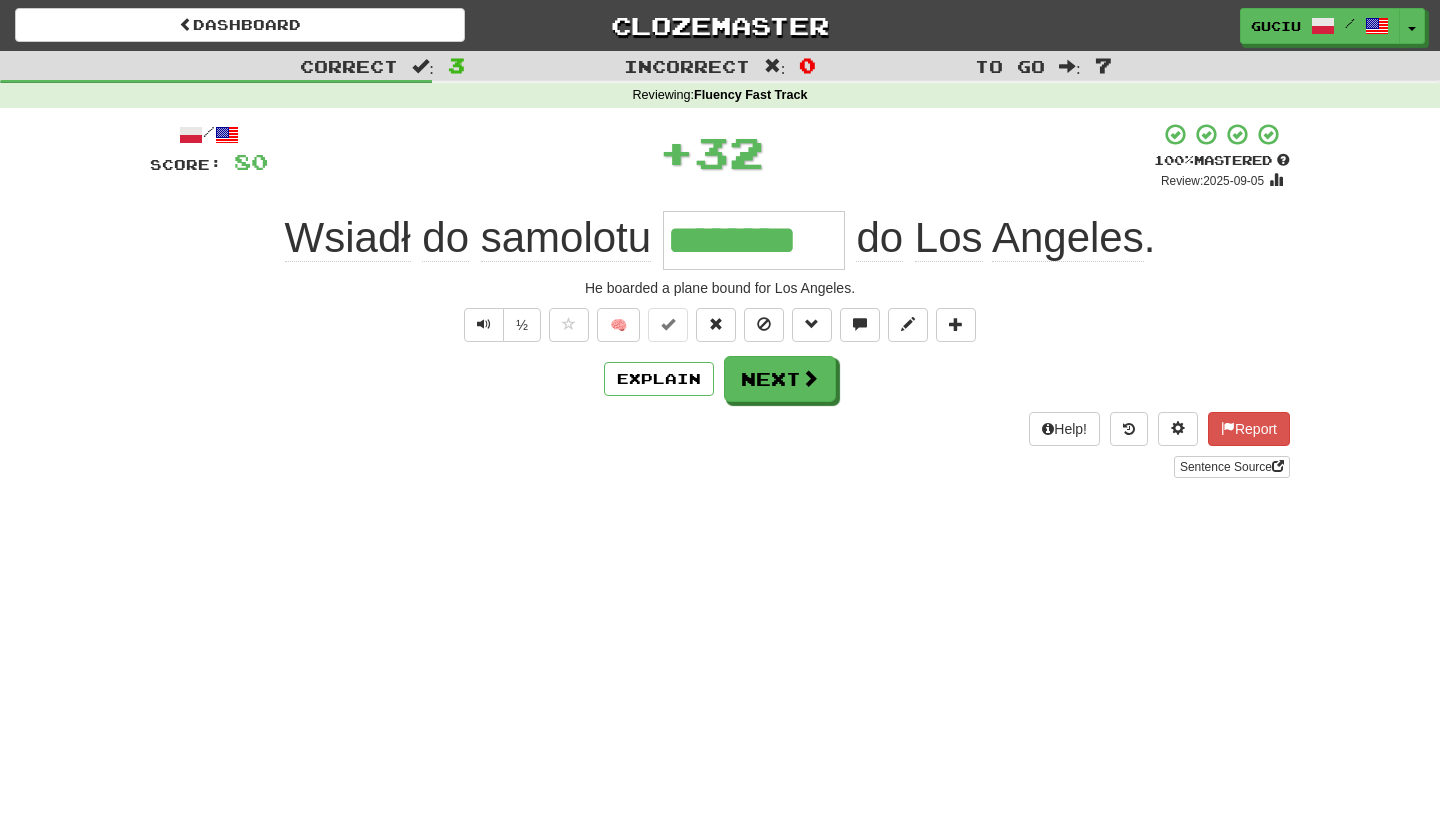 type 